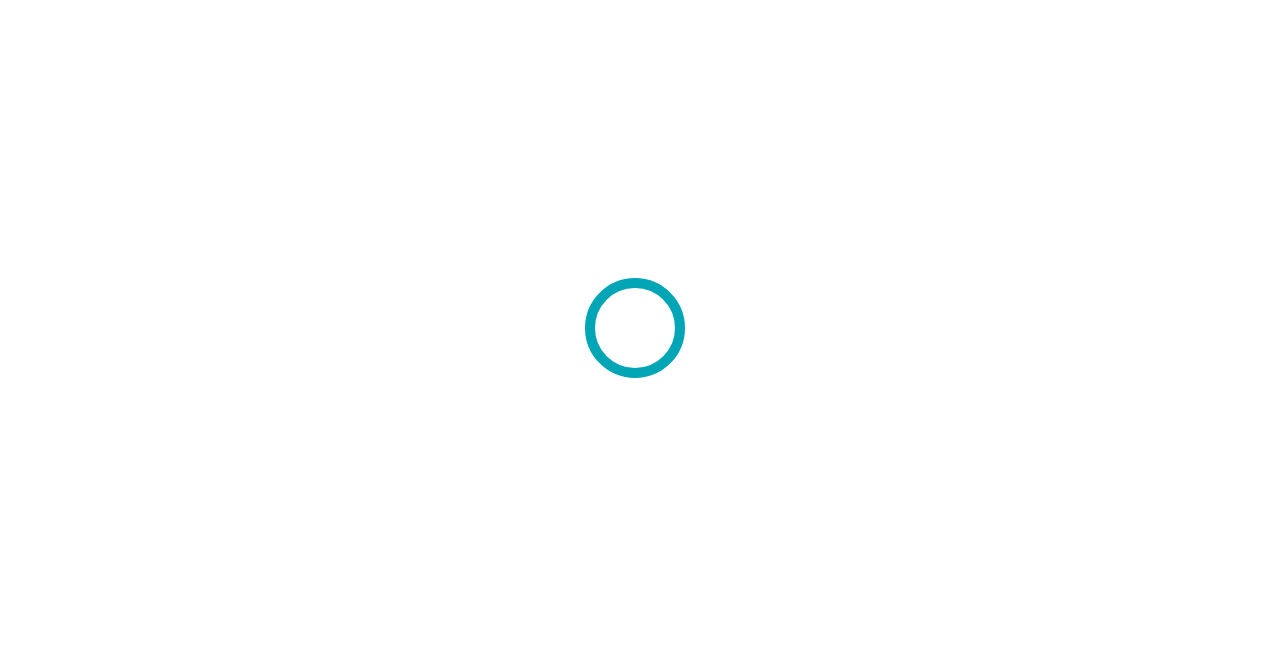 scroll, scrollTop: 0, scrollLeft: 0, axis: both 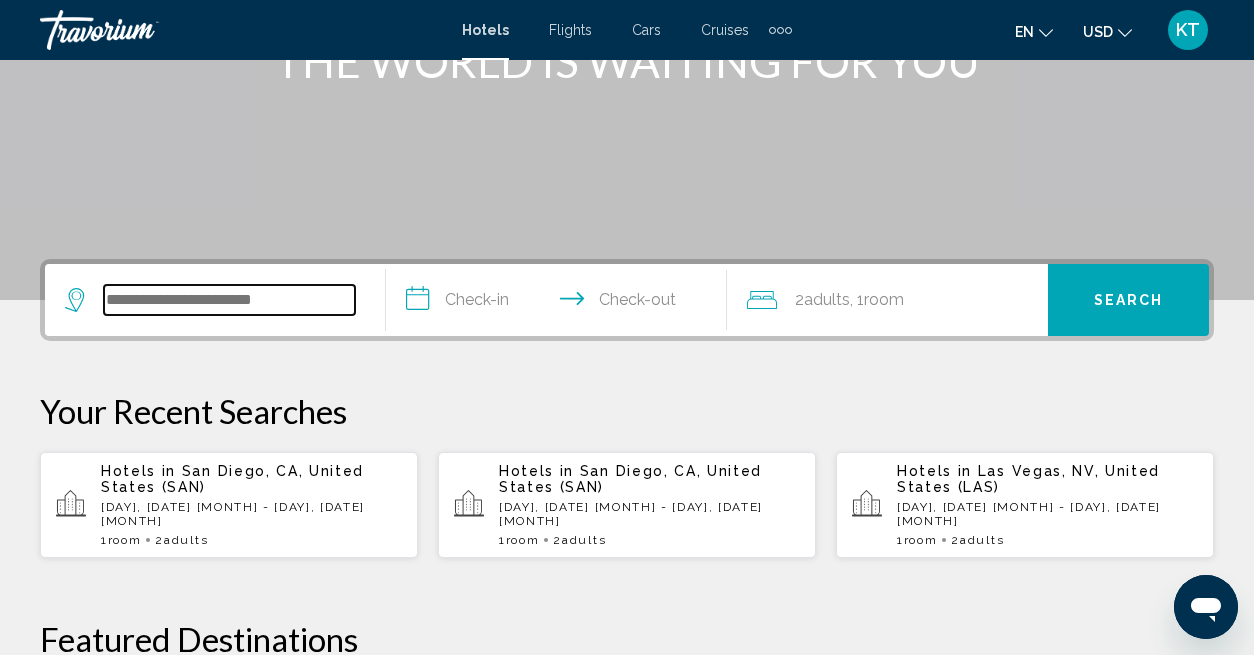 click at bounding box center [229, 300] 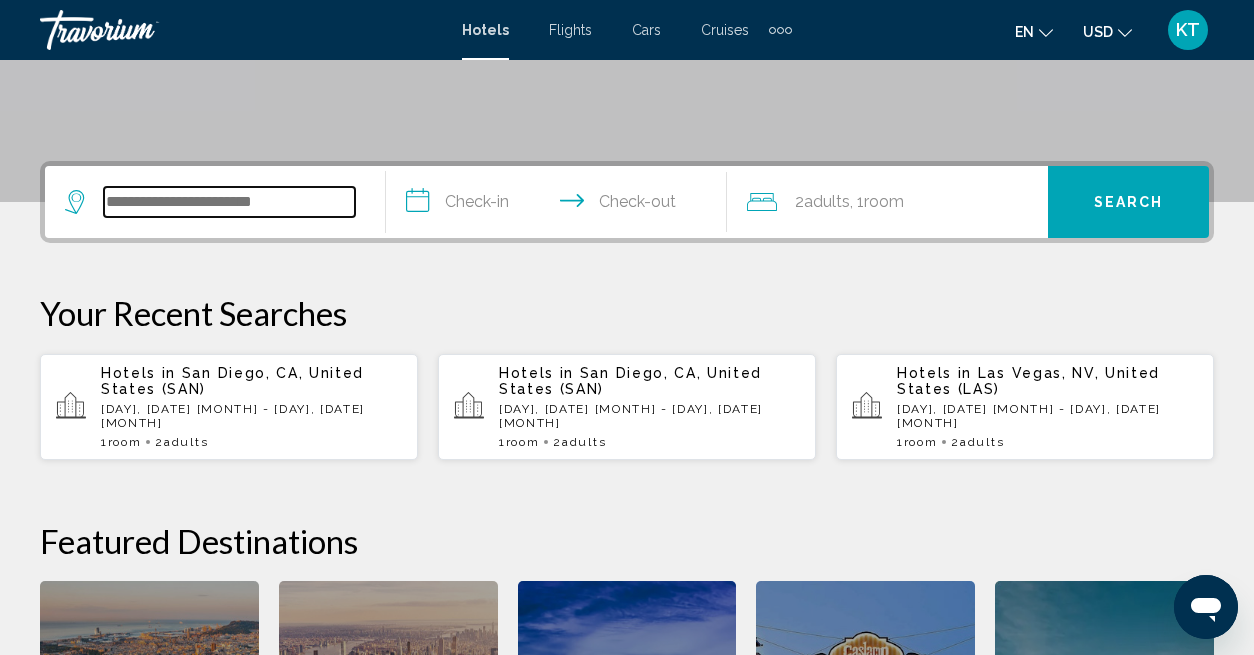 scroll, scrollTop: 494, scrollLeft: 0, axis: vertical 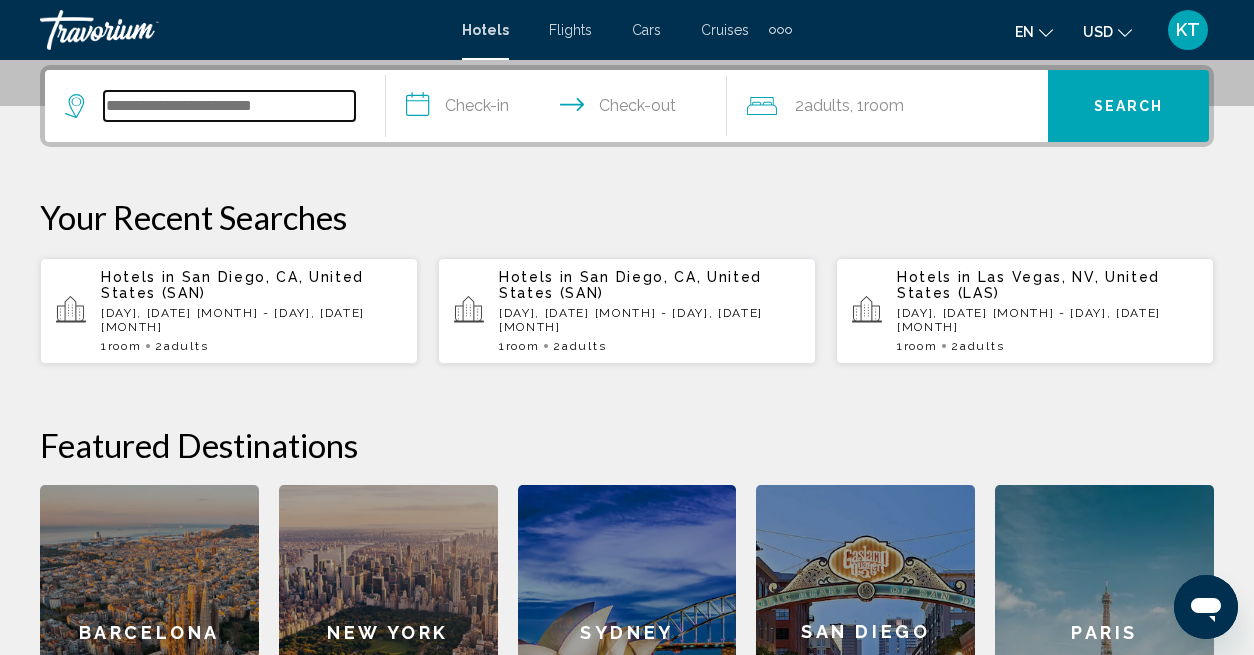 click at bounding box center (229, 106) 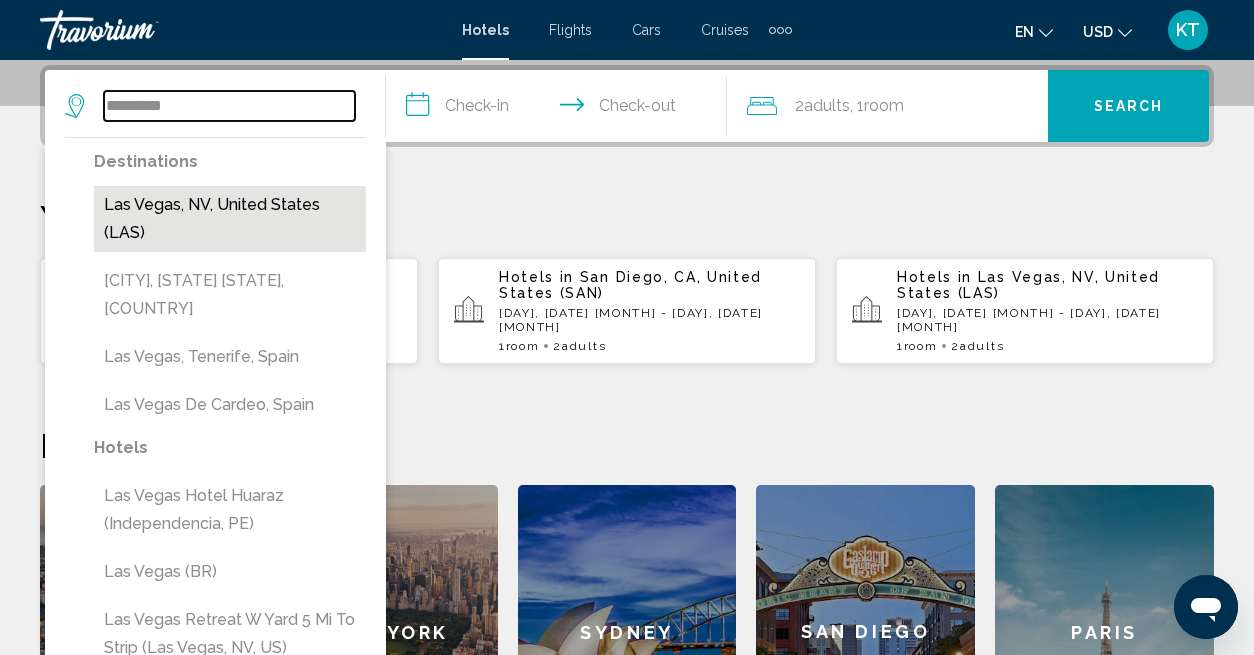 type on "*********" 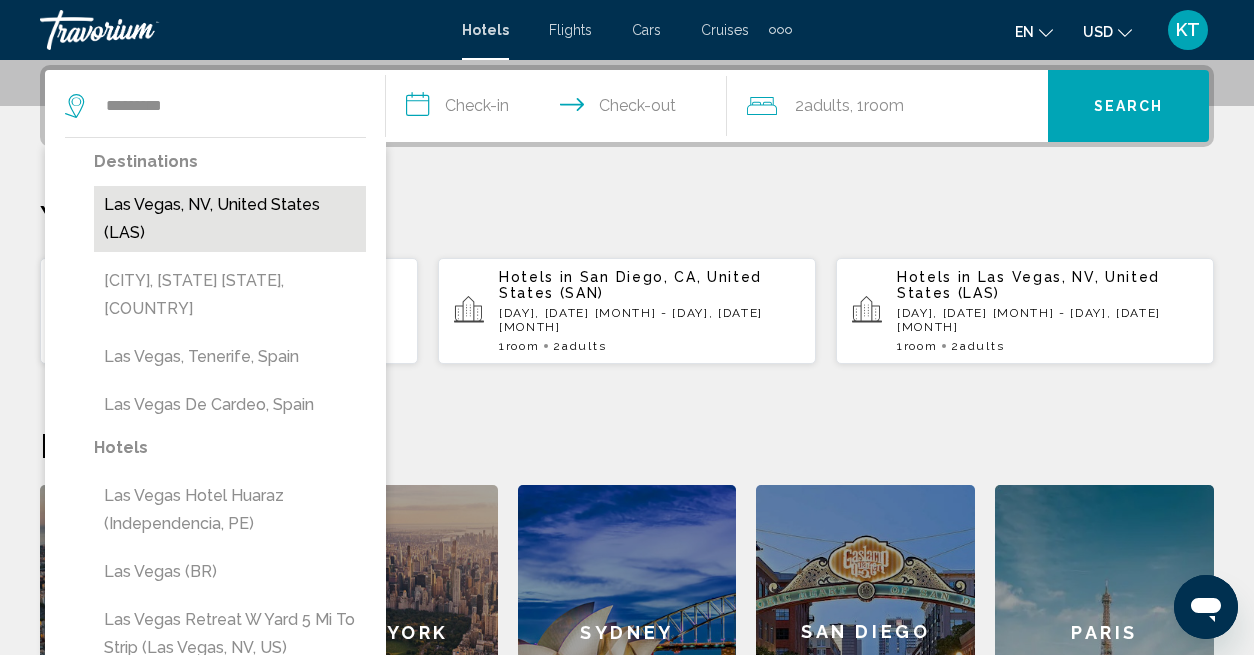 click on "Las Vegas, NV, United States (LAS)" at bounding box center (230, 219) 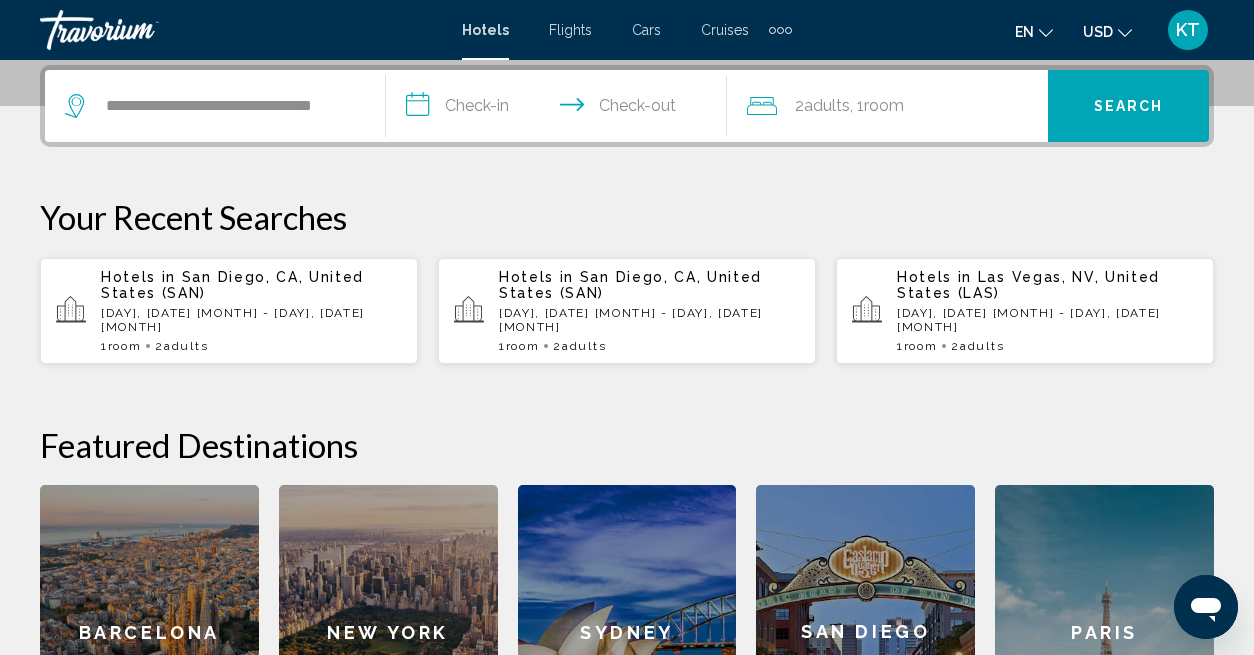 click on "**********" at bounding box center (560, 109) 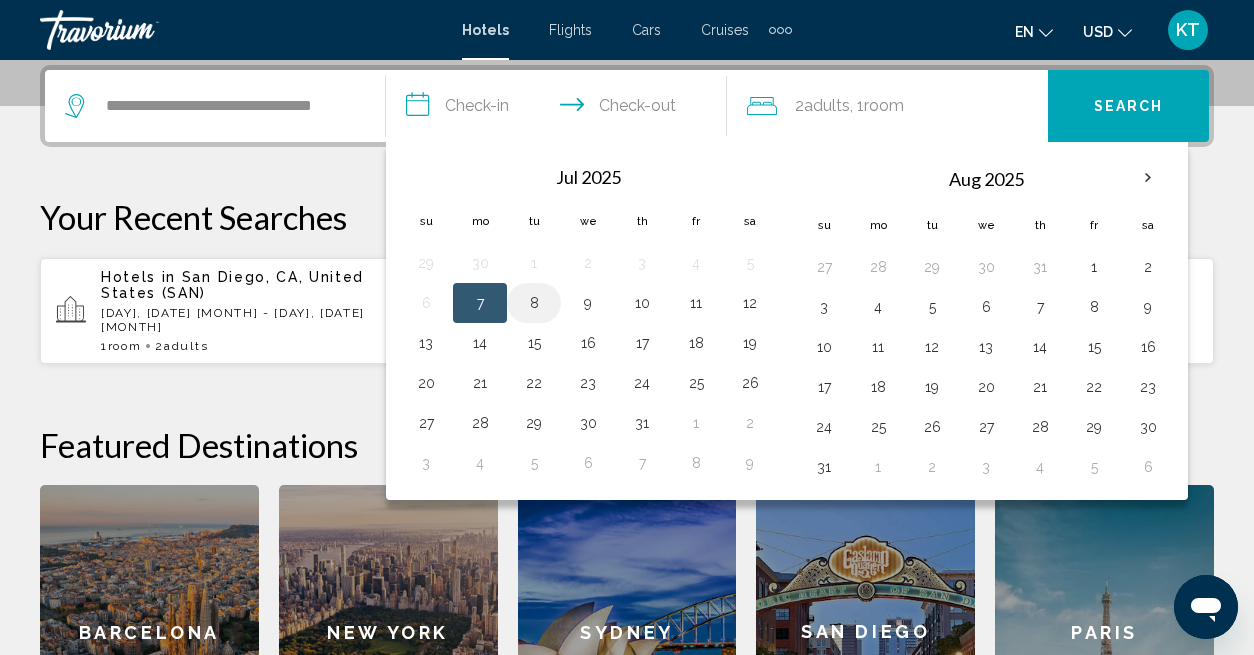 click on "8" at bounding box center (534, 303) 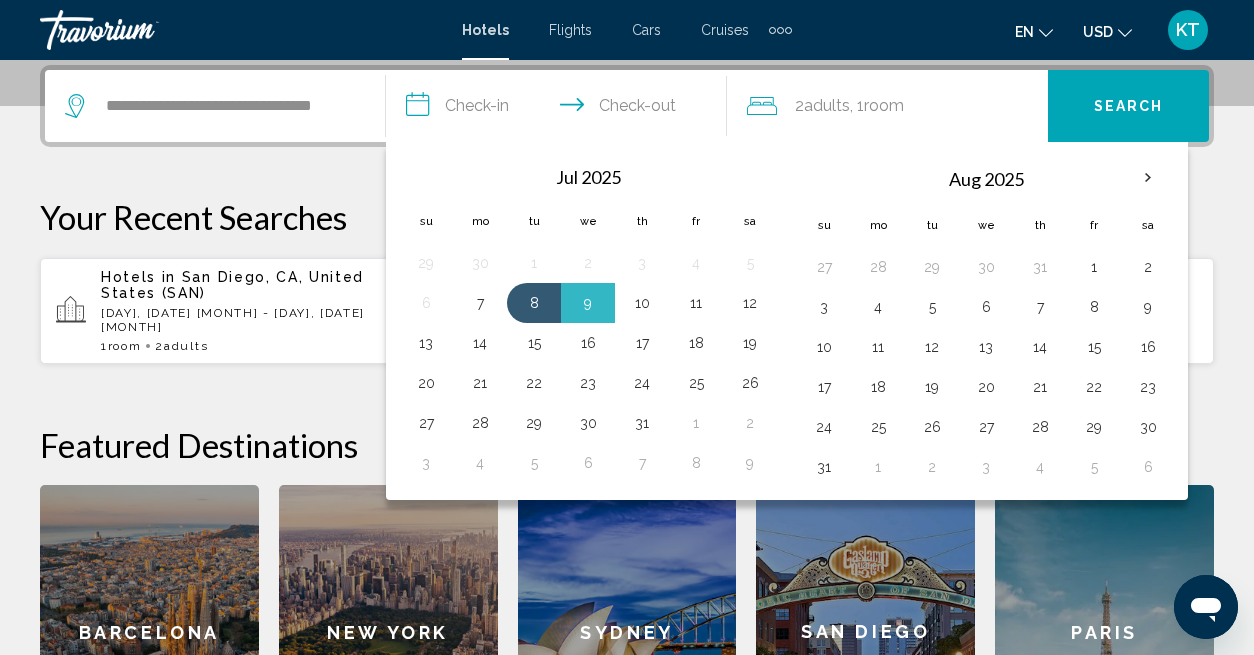 click on "10" at bounding box center [642, 303] 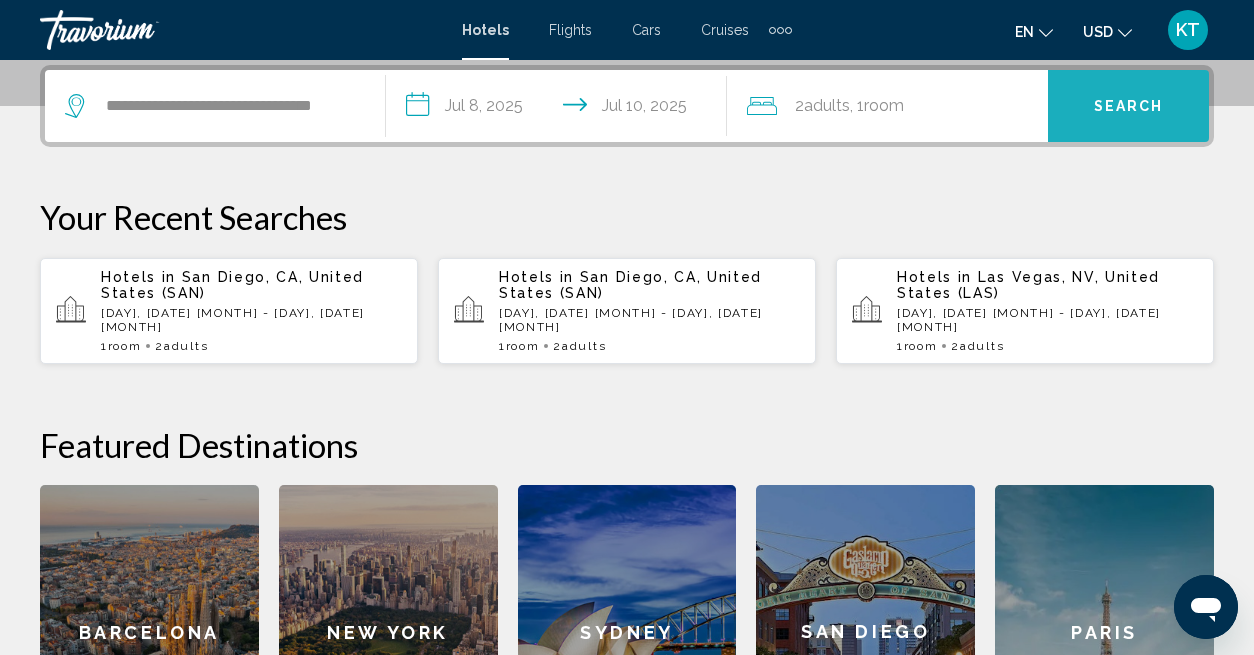 click on "Search" at bounding box center [1129, 107] 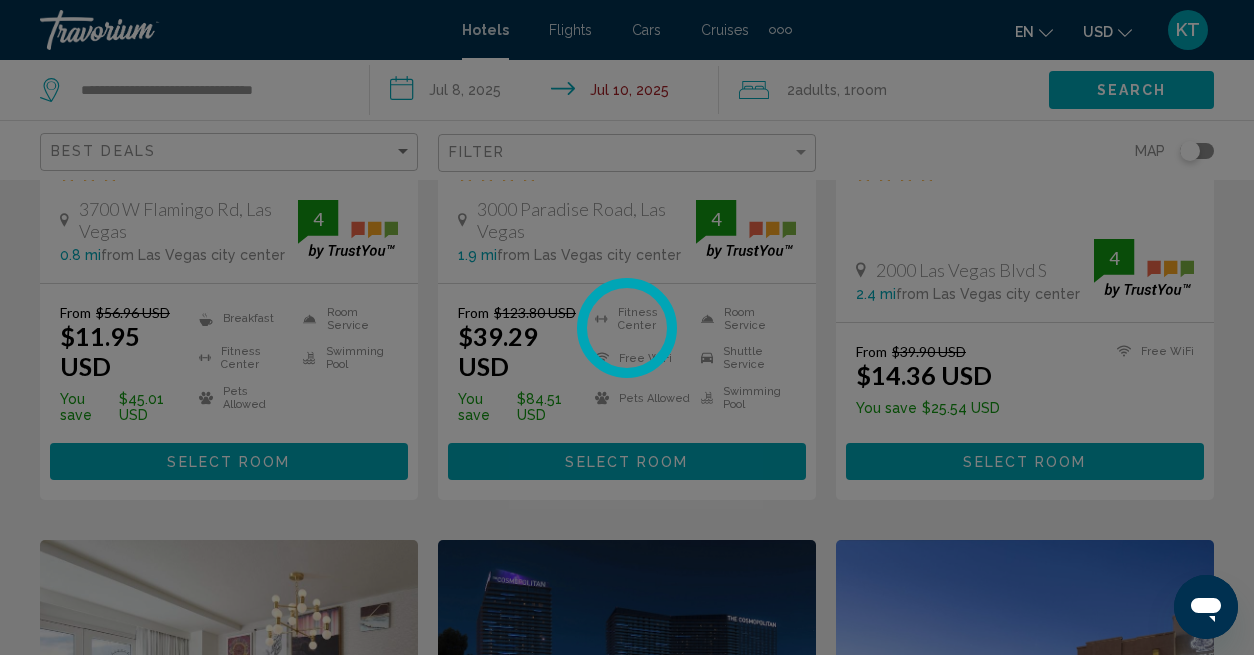 scroll, scrollTop: 0, scrollLeft: 0, axis: both 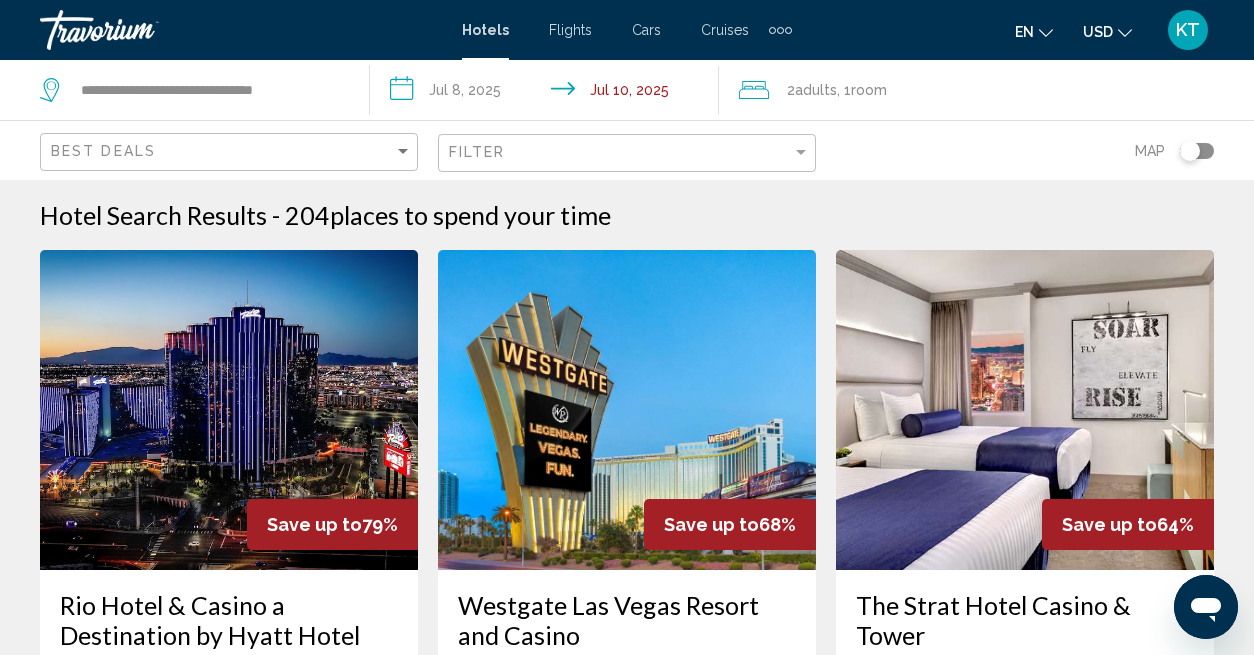 click on "Map" at bounding box center (1025, 150) 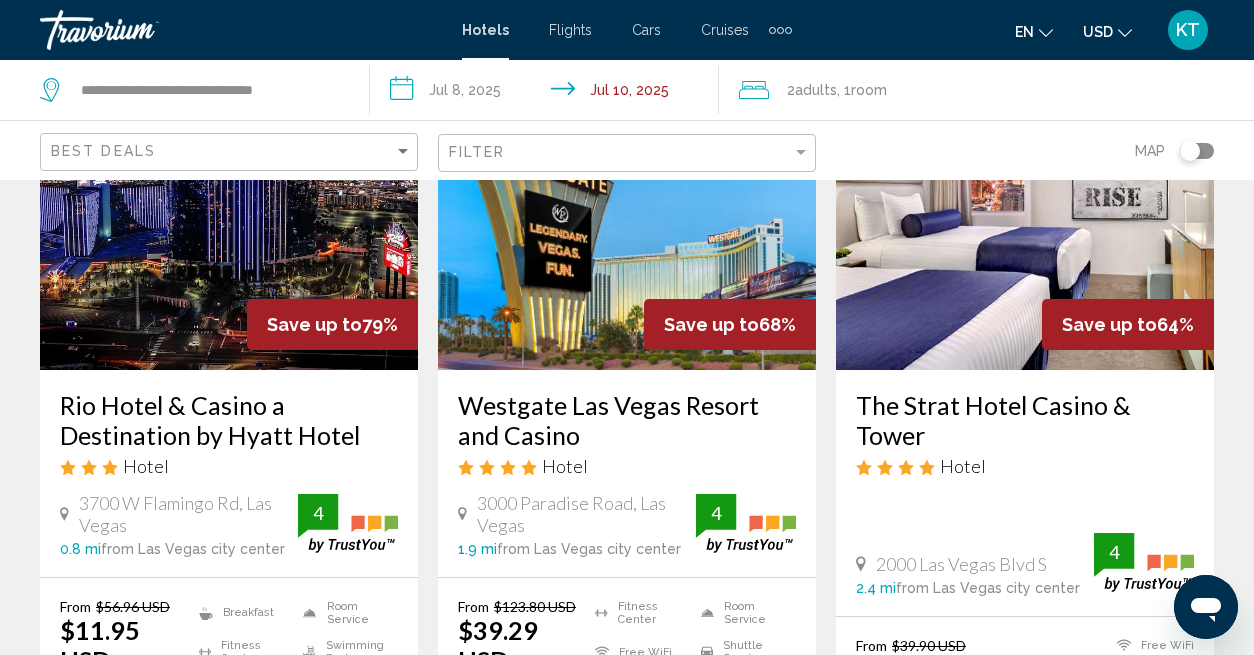 scroll, scrollTop: 0, scrollLeft: 0, axis: both 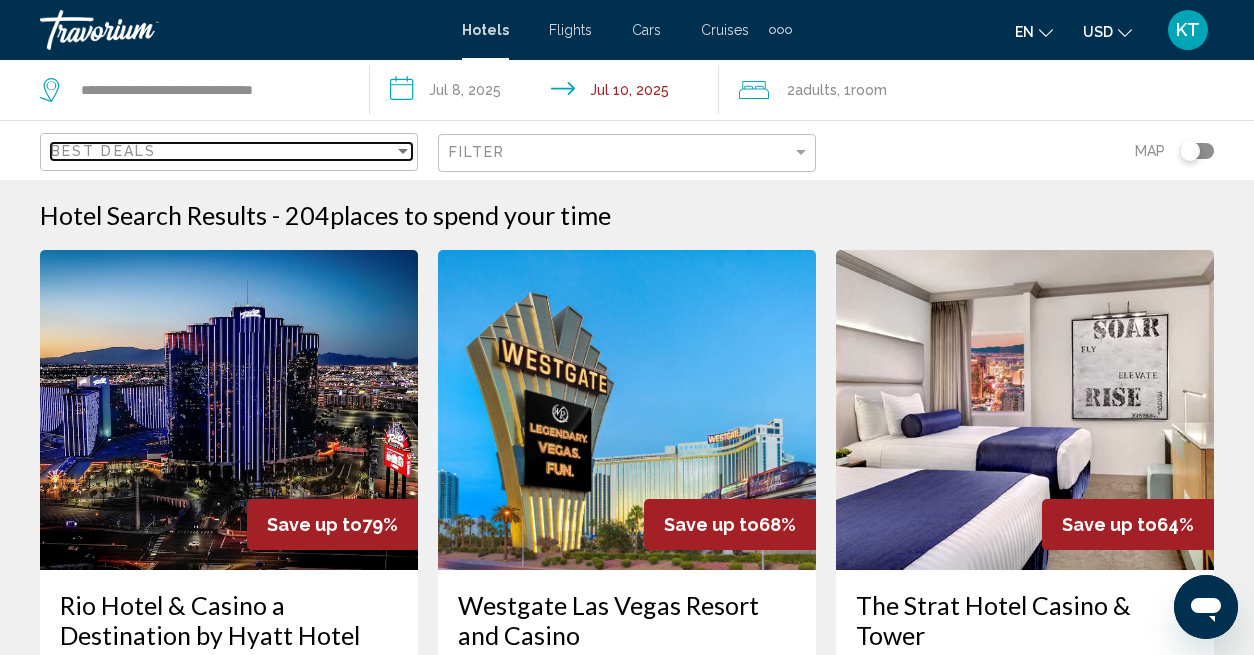 click on "Best Deals" at bounding box center [222, 151] 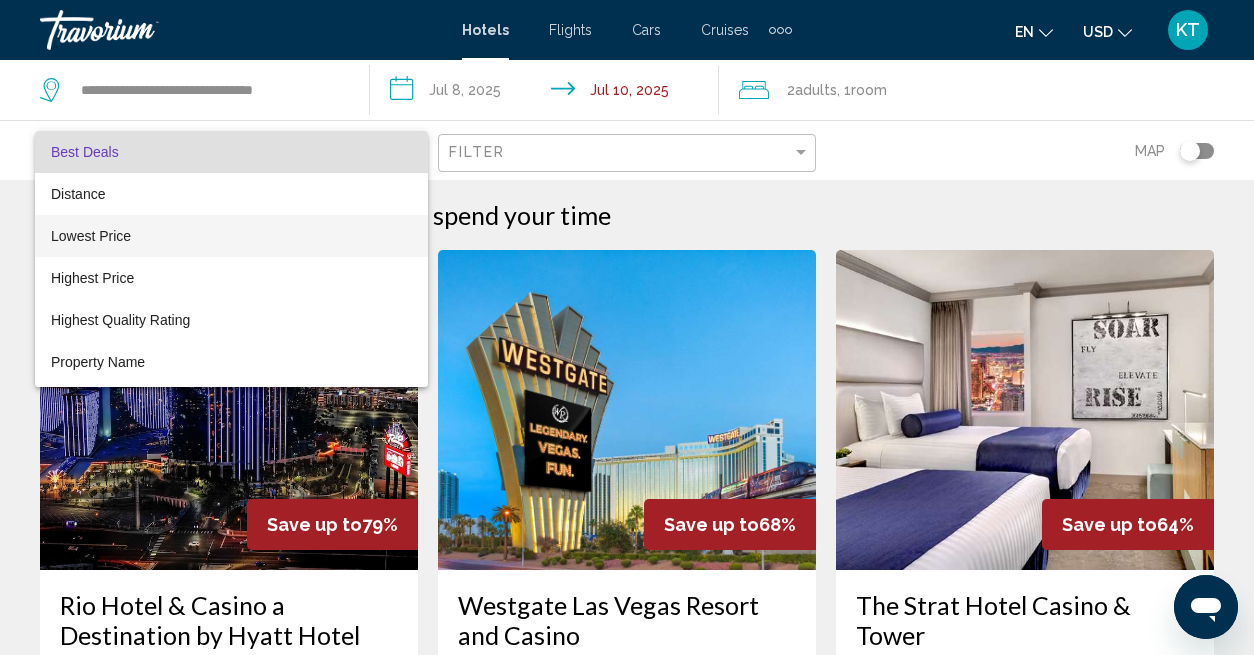 click on "Lowest Price" at bounding box center [91, 236] 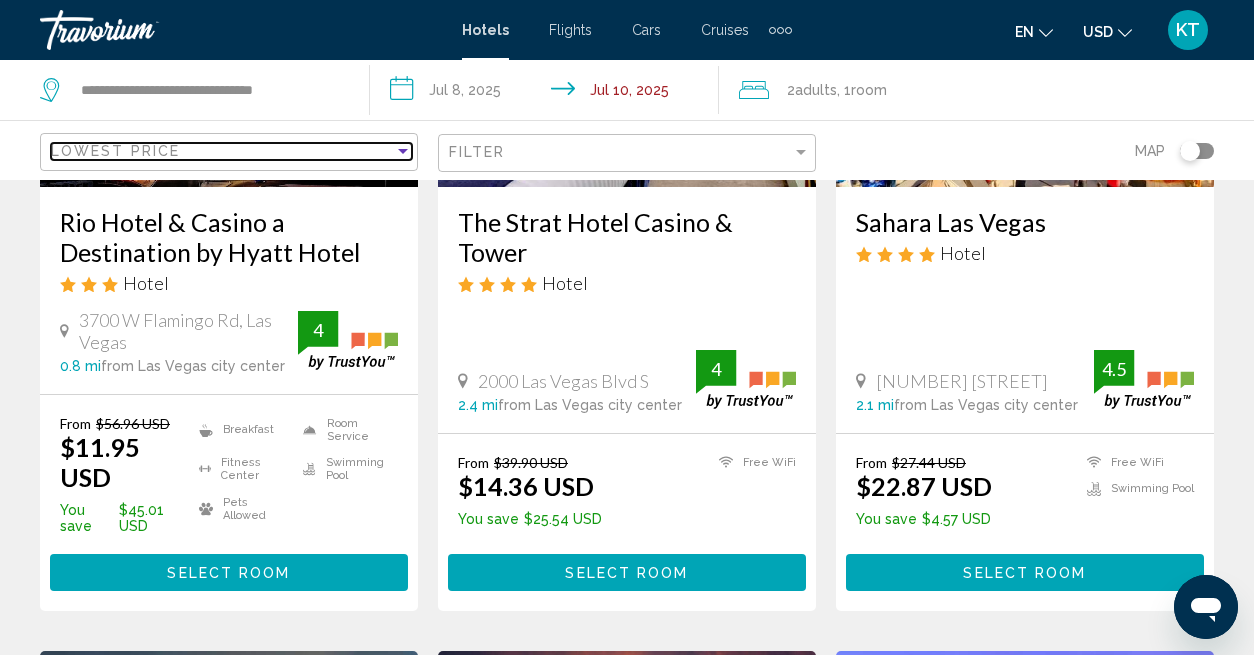 scroll, scrollTop: 400, scrollLeft: 0, axis: vertical 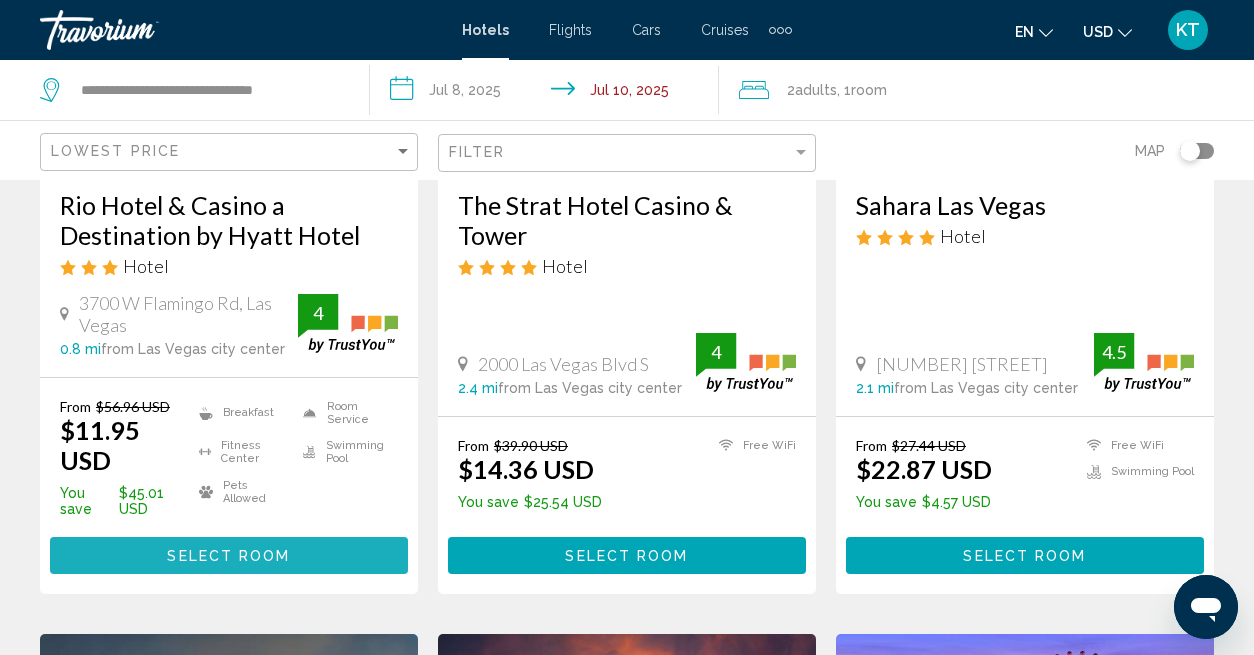 click on "Select Room" at bounding box center [228, 556] 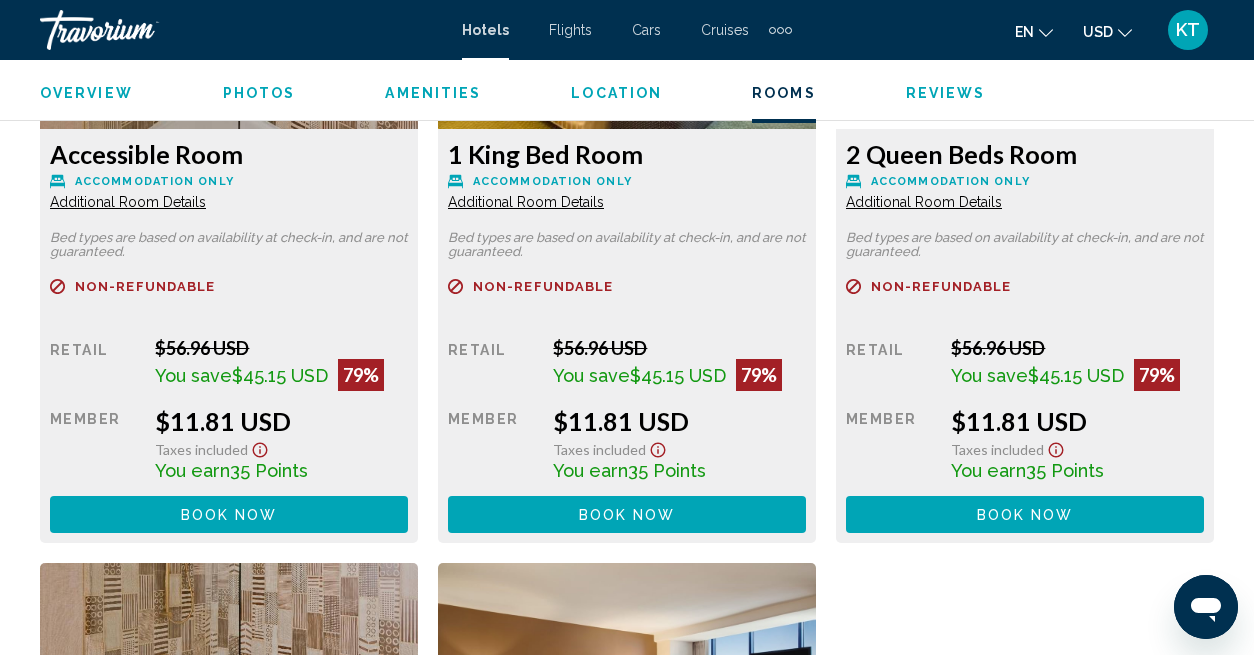 scroll, scrollTop: 3307, scrollLeft: 0, axis: vertical 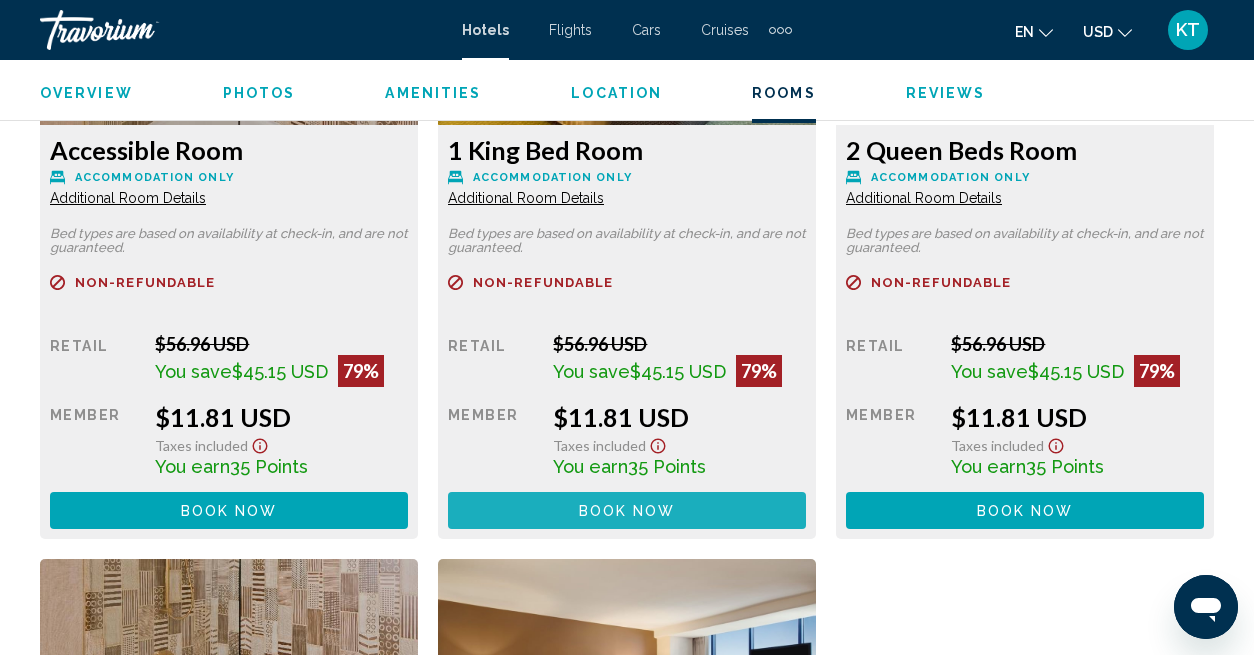 click on "Book now No longer available" at bounding box center (627, 510) 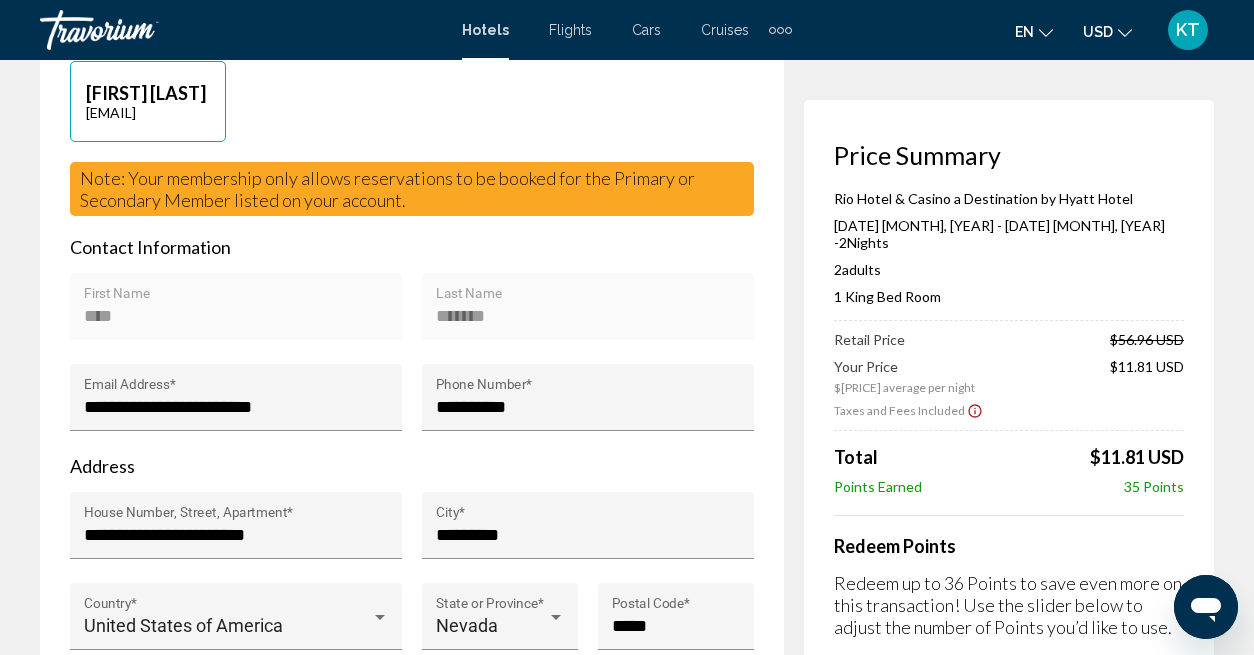 scroll, scrollTop: 600, scrollLeft: 0, axis: vertical 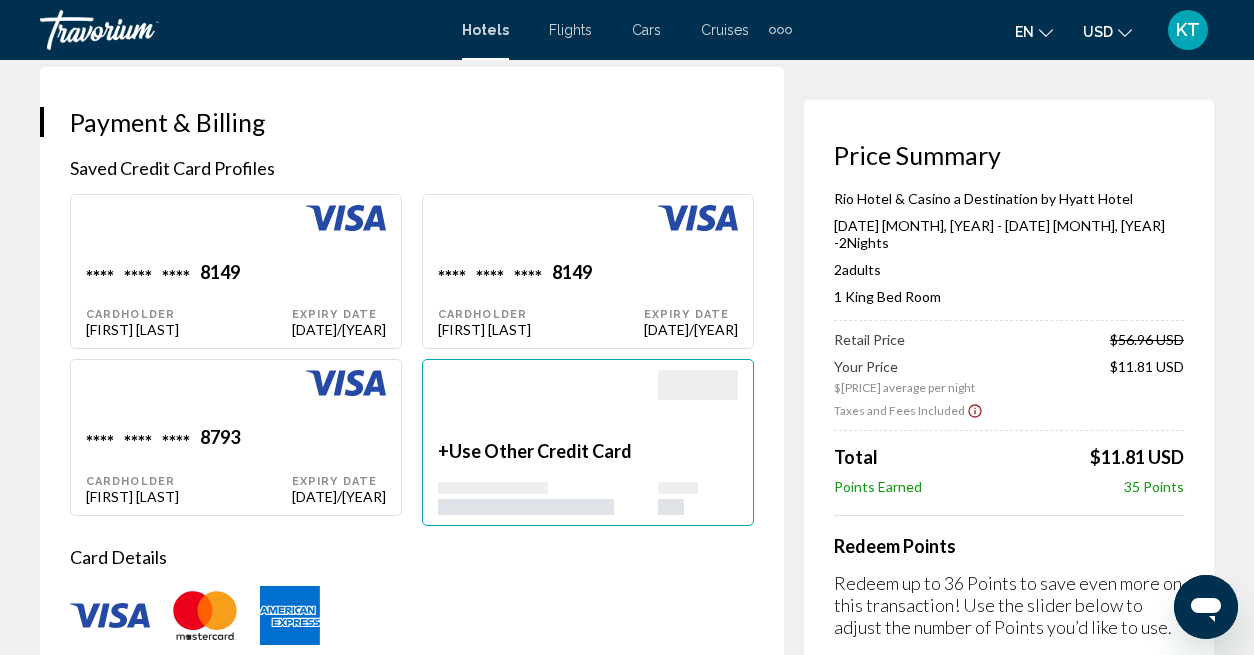 click on "Use Other Credit Card" at bounding box center [540, 451] 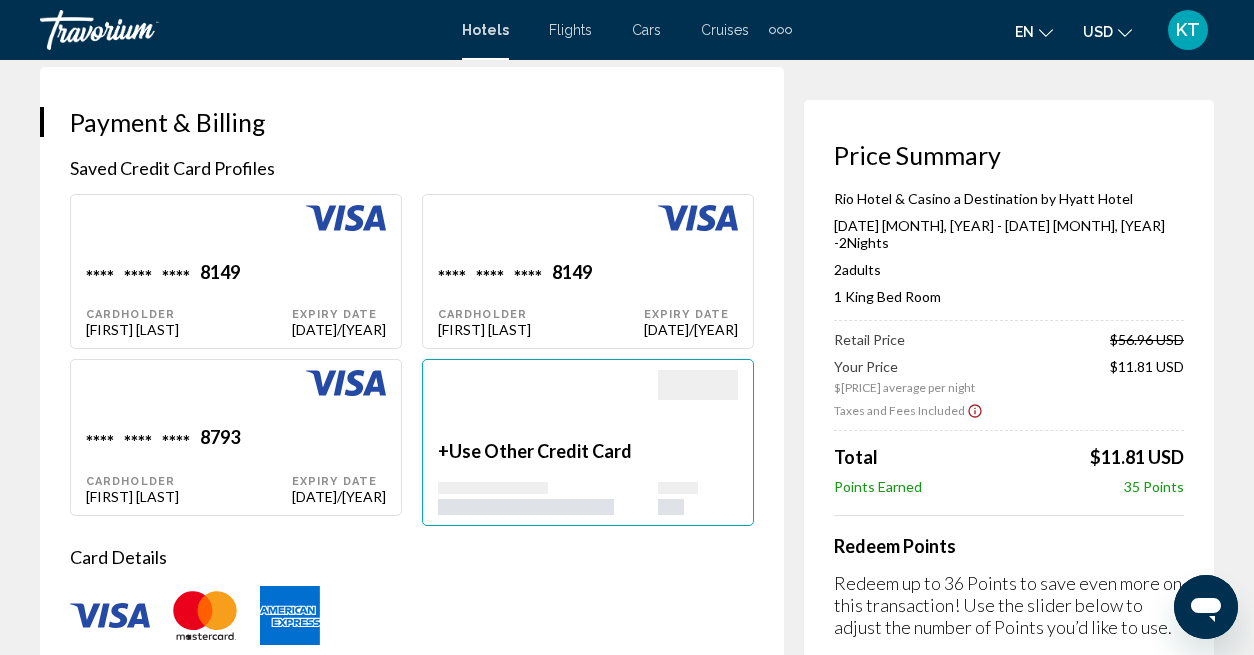click on "Use Other Credit Card" at bounding box center (540, 451) 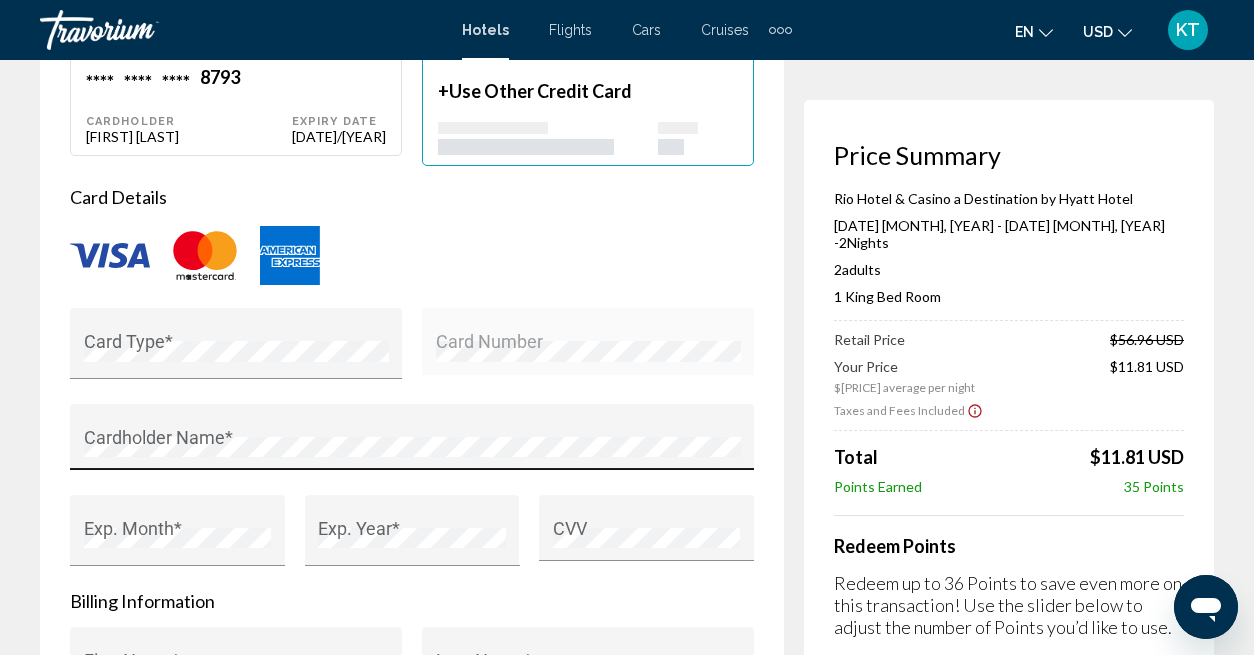 scroll, scrollTop: 1900, scrollLeft: 0, axis: vertical 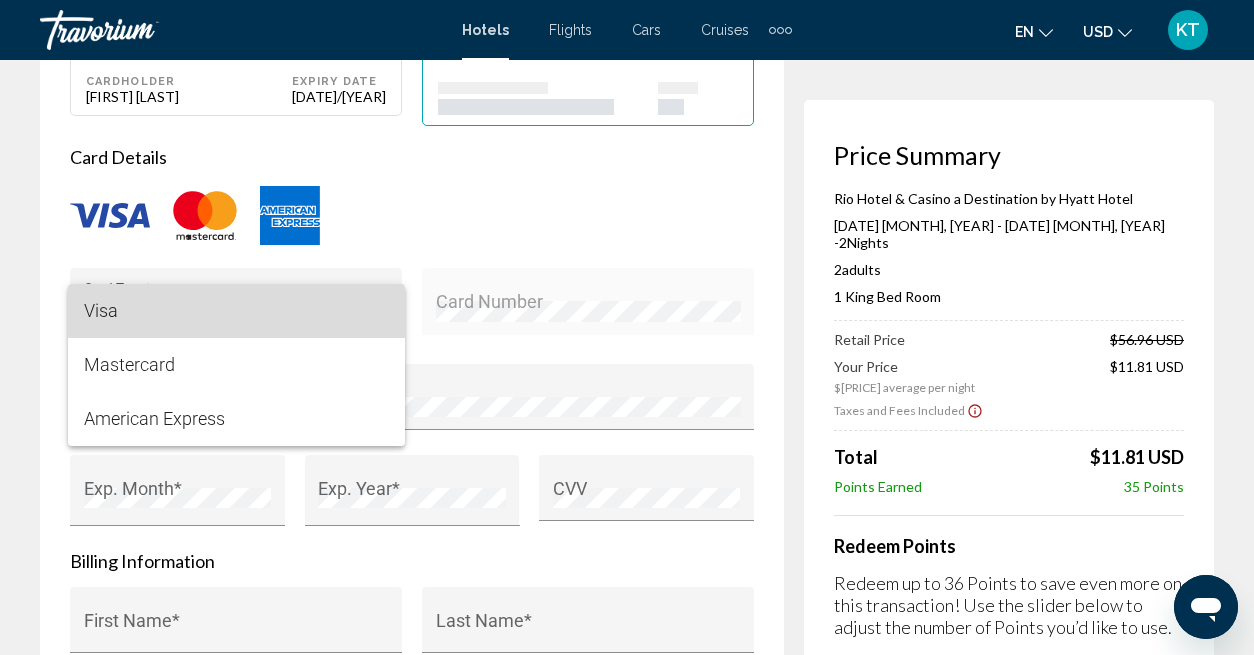 click on "Visa" at bounding box center (236, 311) 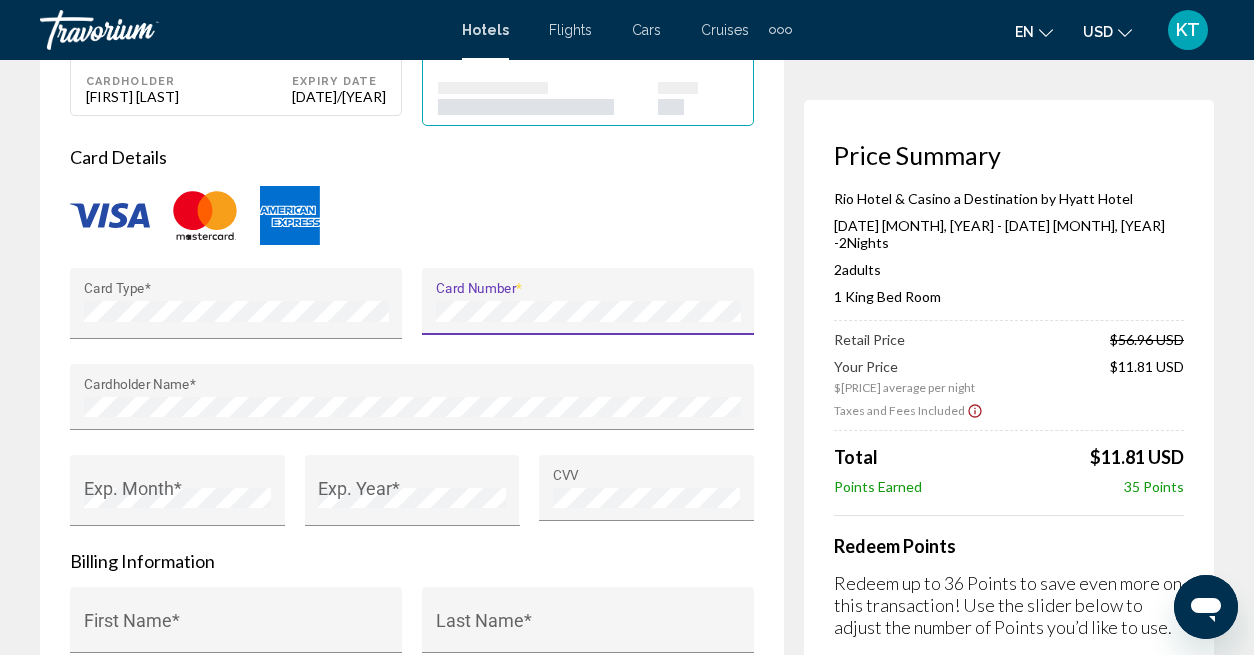 type on "**********" 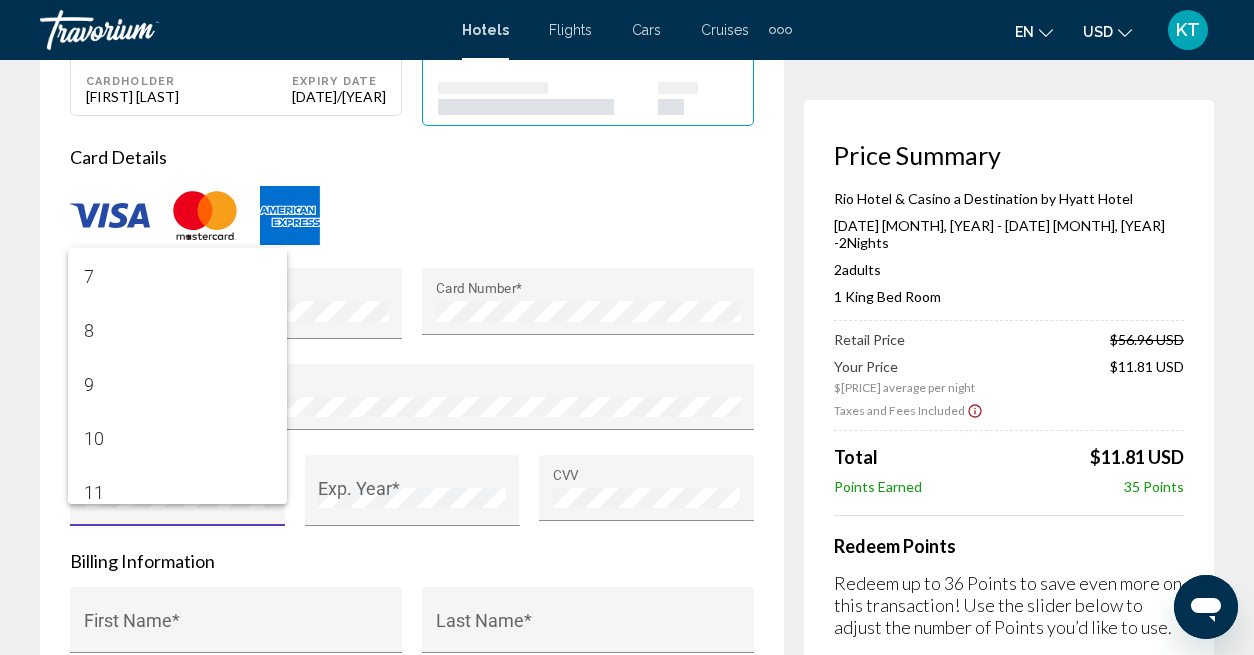 scroll, scrollTop: 392, scrollLeft: 0, axis: vertical 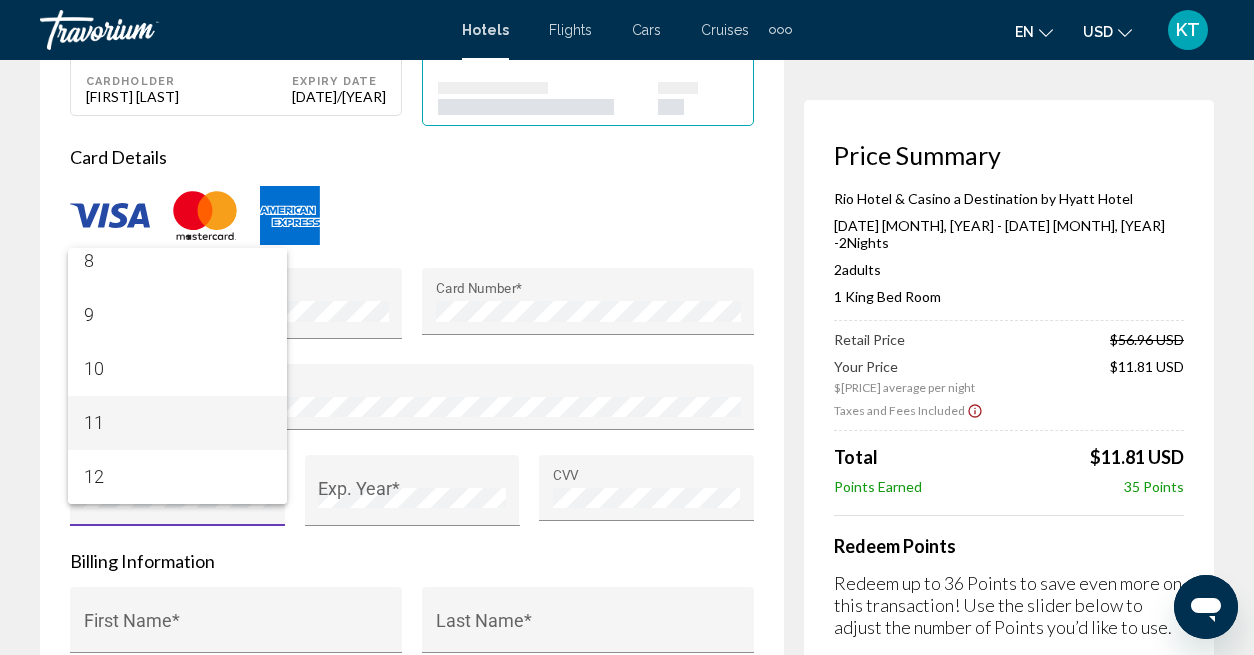 click on "11" at bounding box center (178, 423) 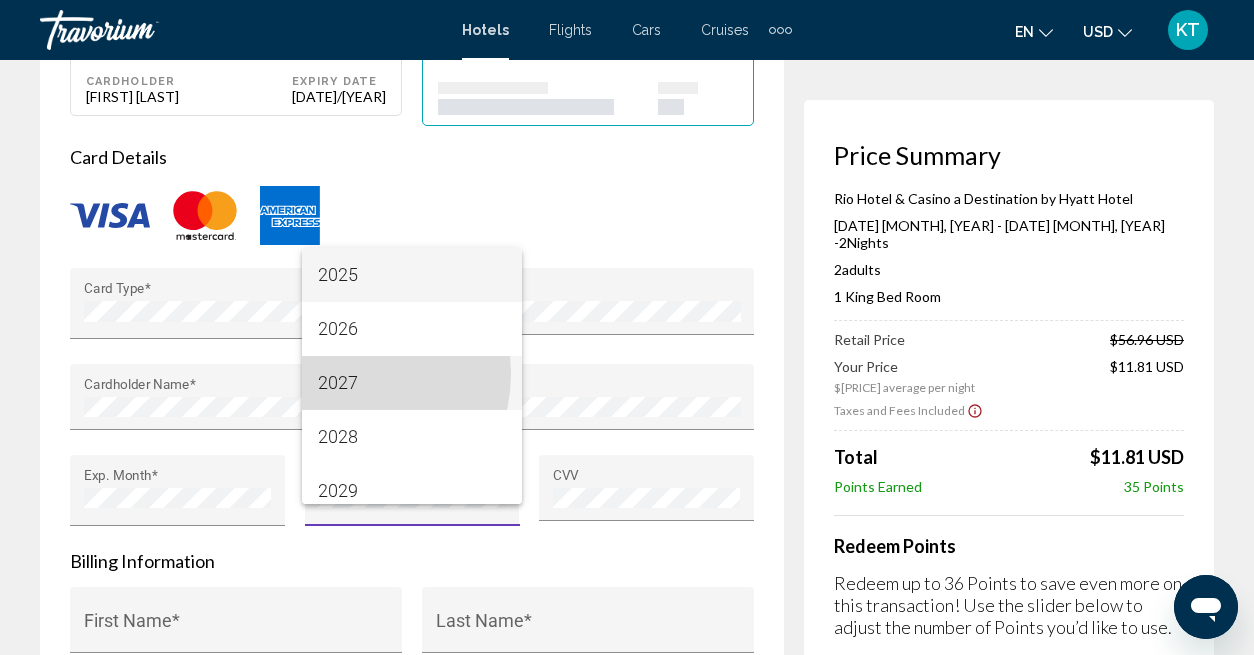 click on "2027" at bounding box center [412, 383] 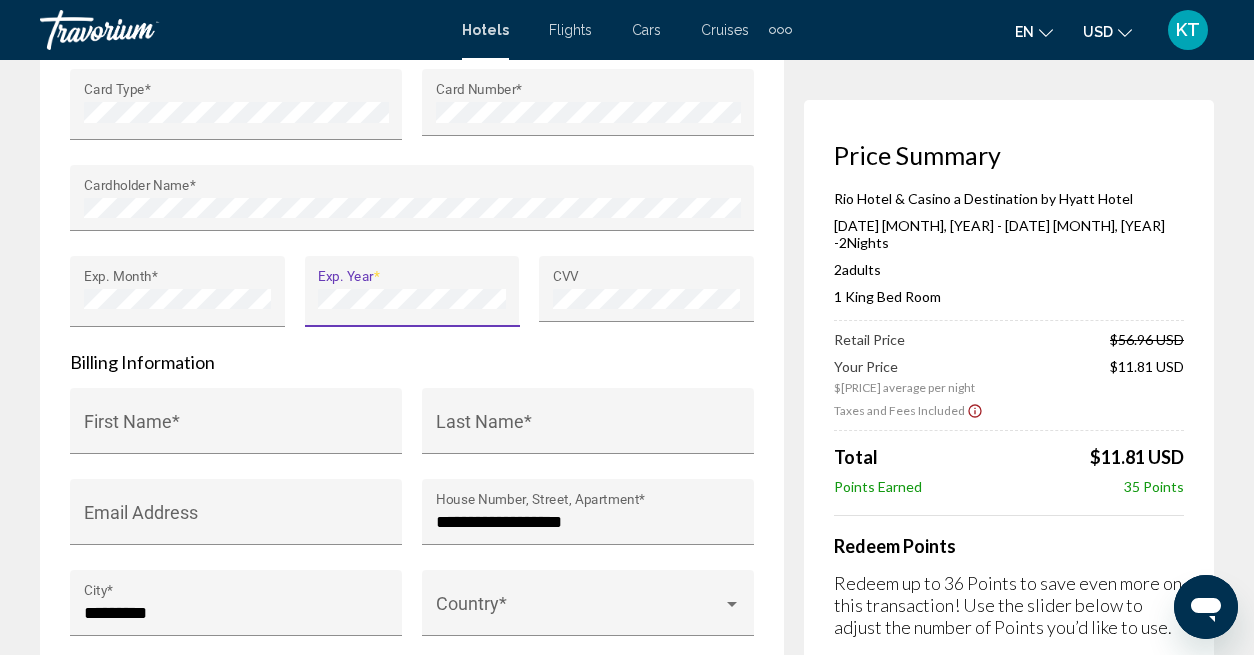 scroll, scrollTop: 2100, scrollLeft: 0, axis: vertical 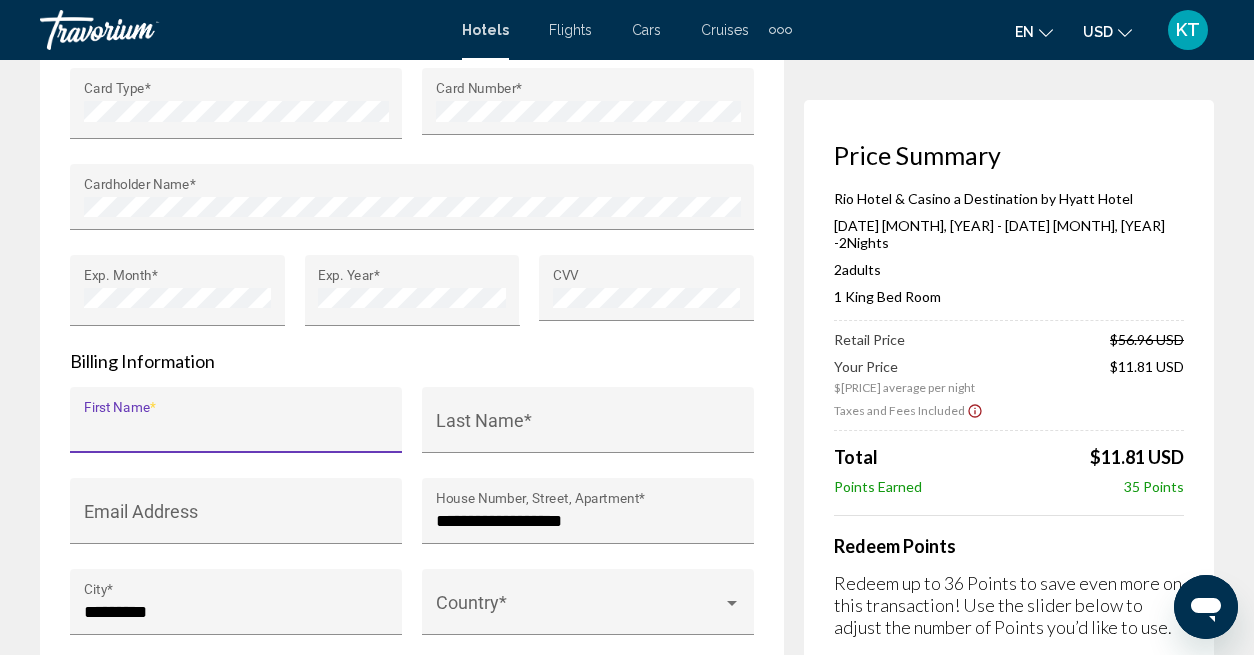 click on "First Name  *" at bounding box center (236, 430) 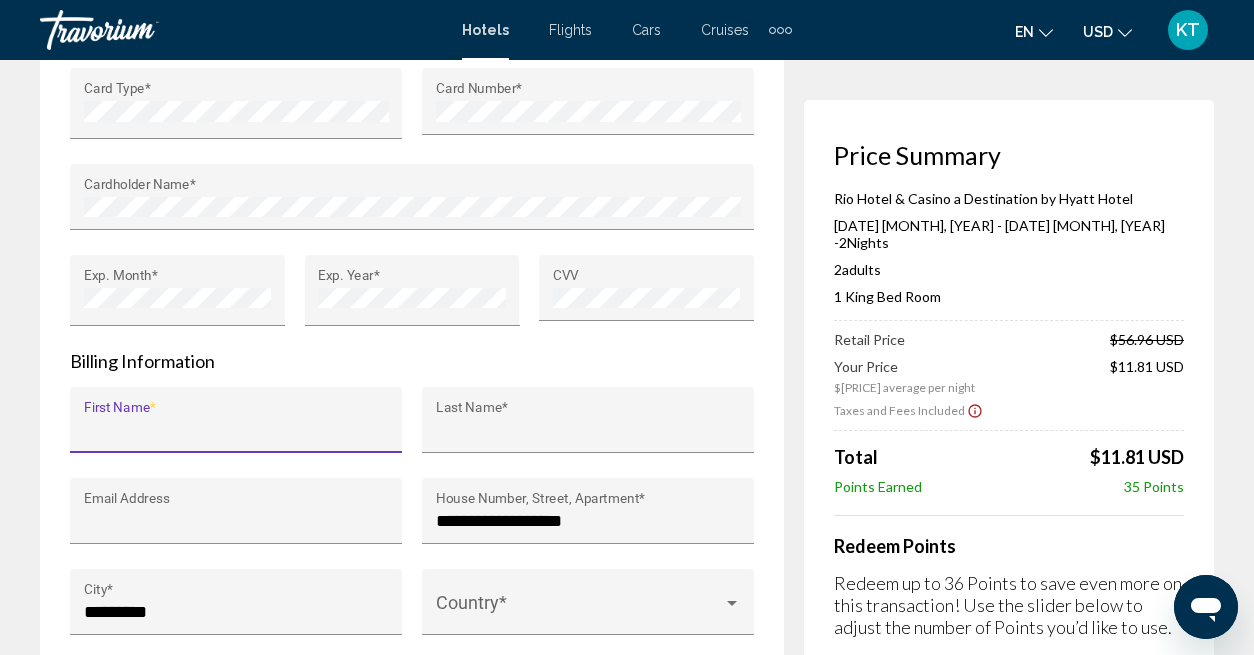 type on "****" 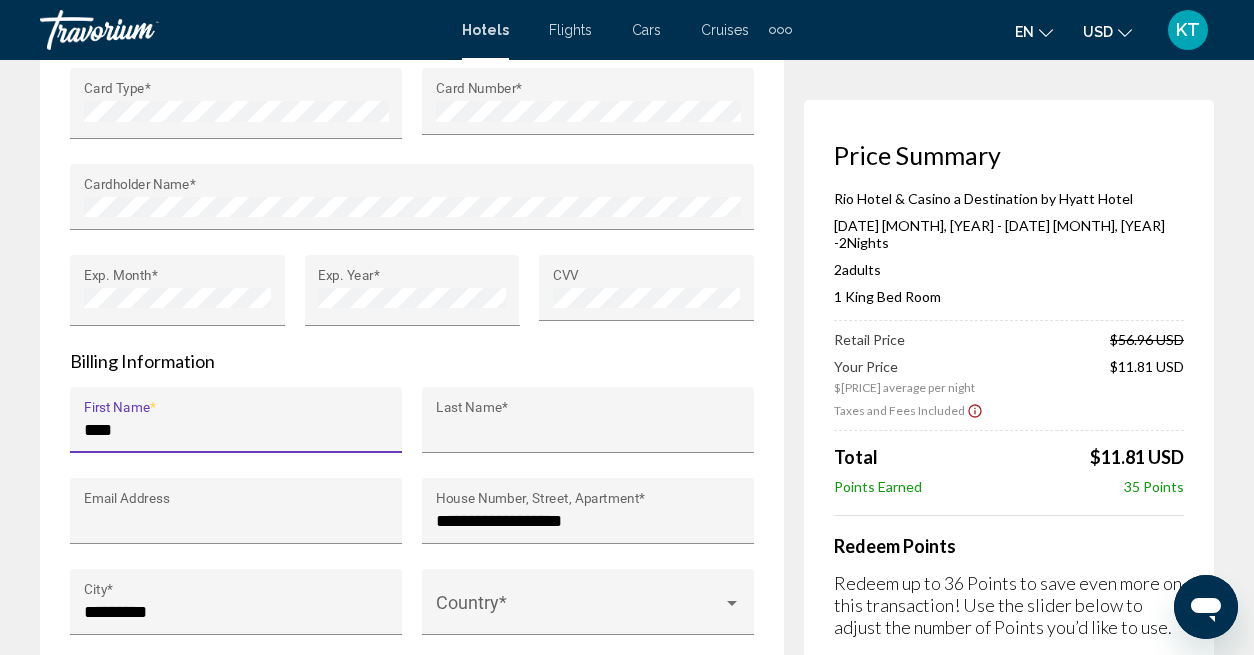 type on "*******" 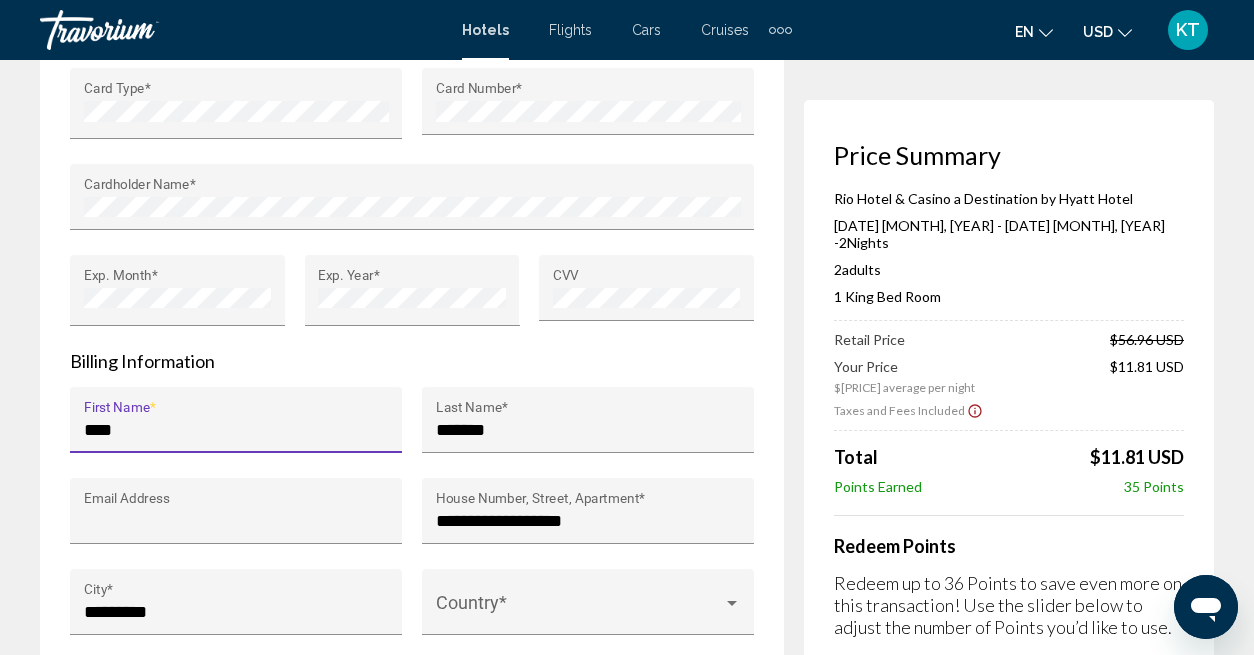 type on "**********" 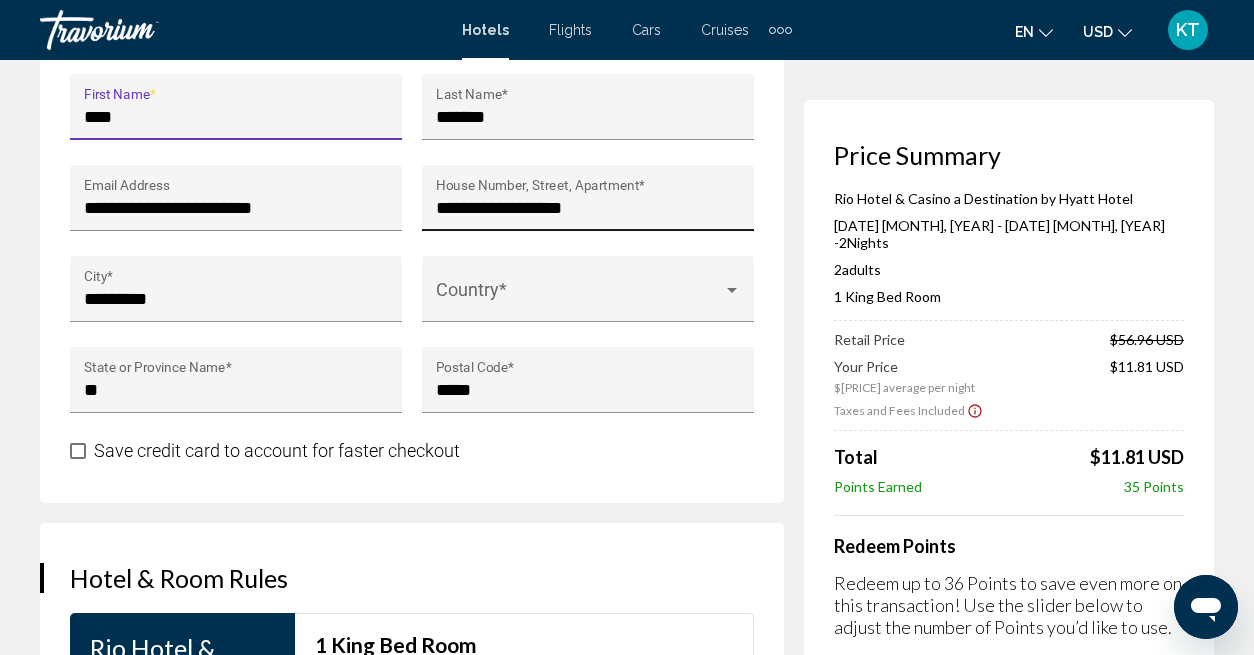 scroll, scrollTop: 2500, scrollLeft: 0, axis: vertical 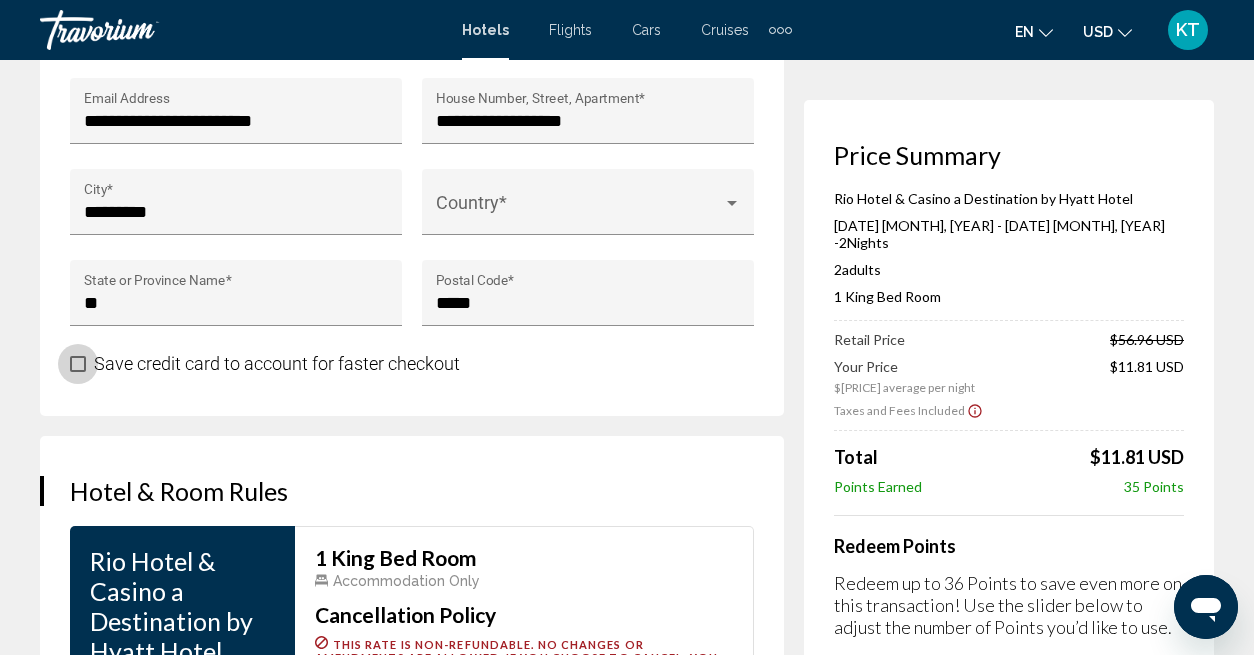 click at bounding box center [78, 364] 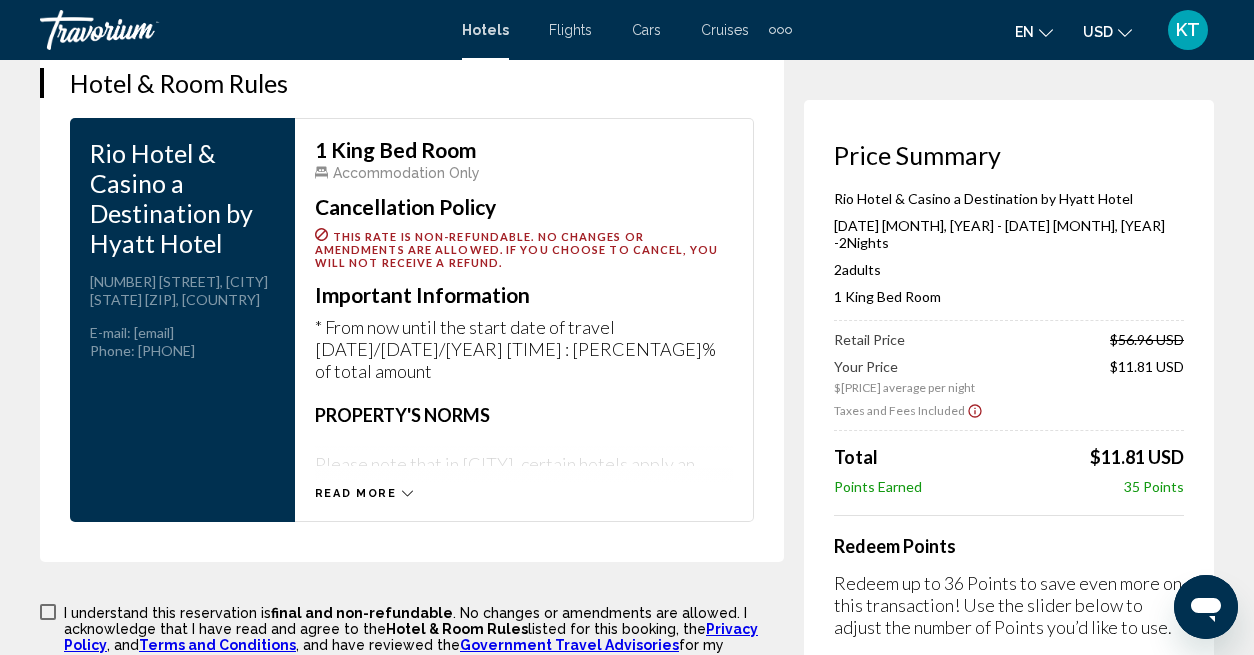scroll, scrollTop: 3000, scrollLeft: 0, axis: vertical 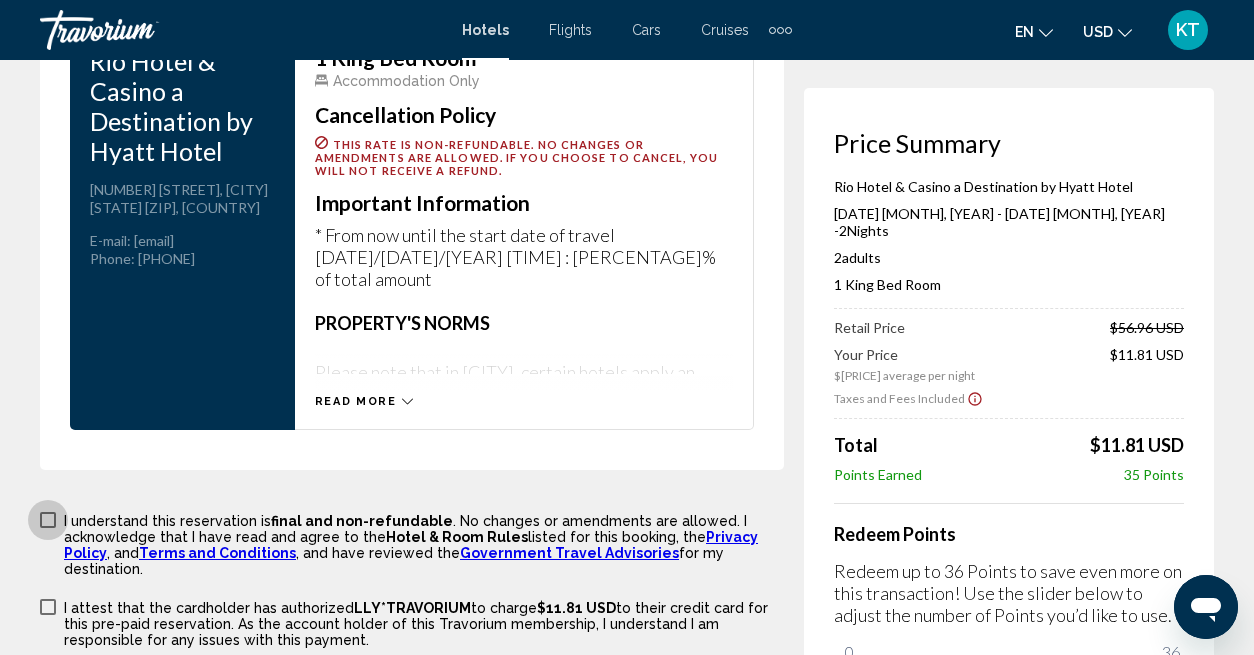 click at bounding box center (48, 520) 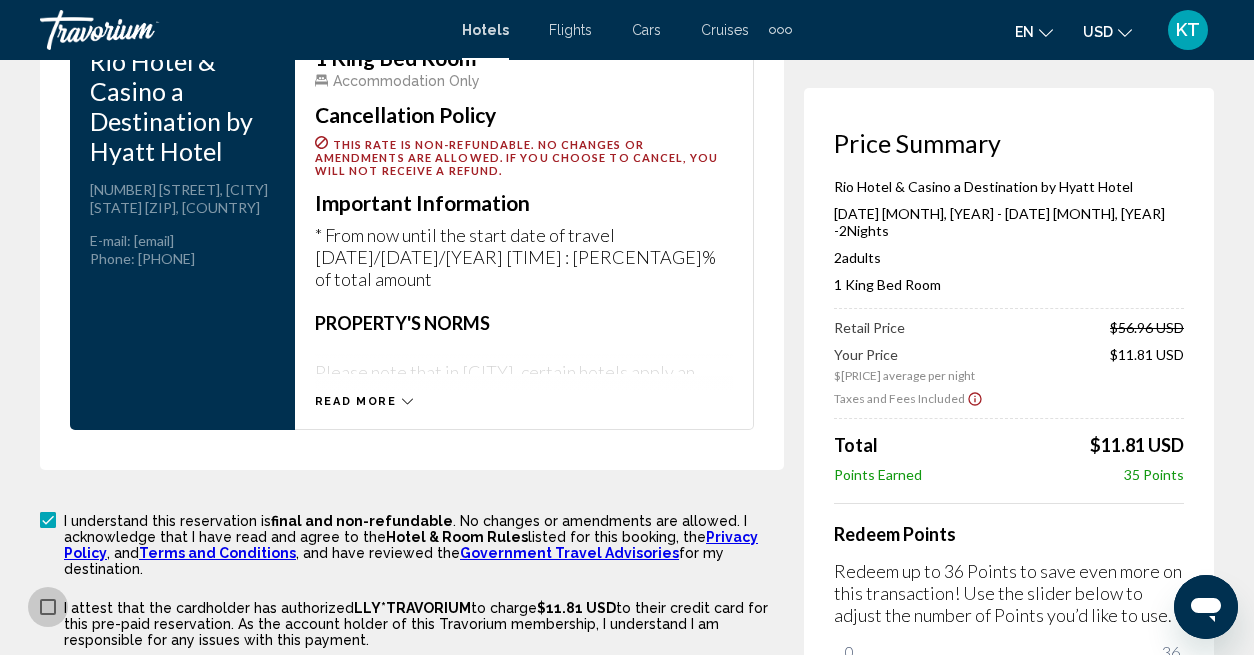 click at bounding box center [48, 607] 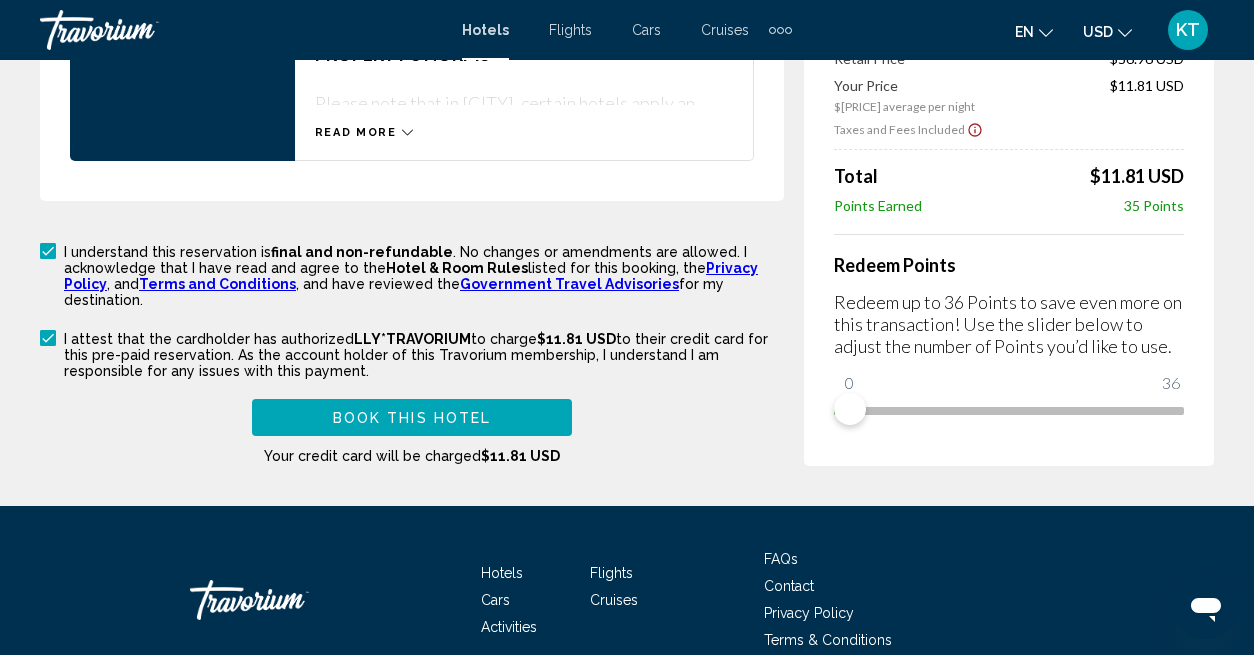 scroll, scrollTop: 3300, scrollLeft: 0, axis: vertical 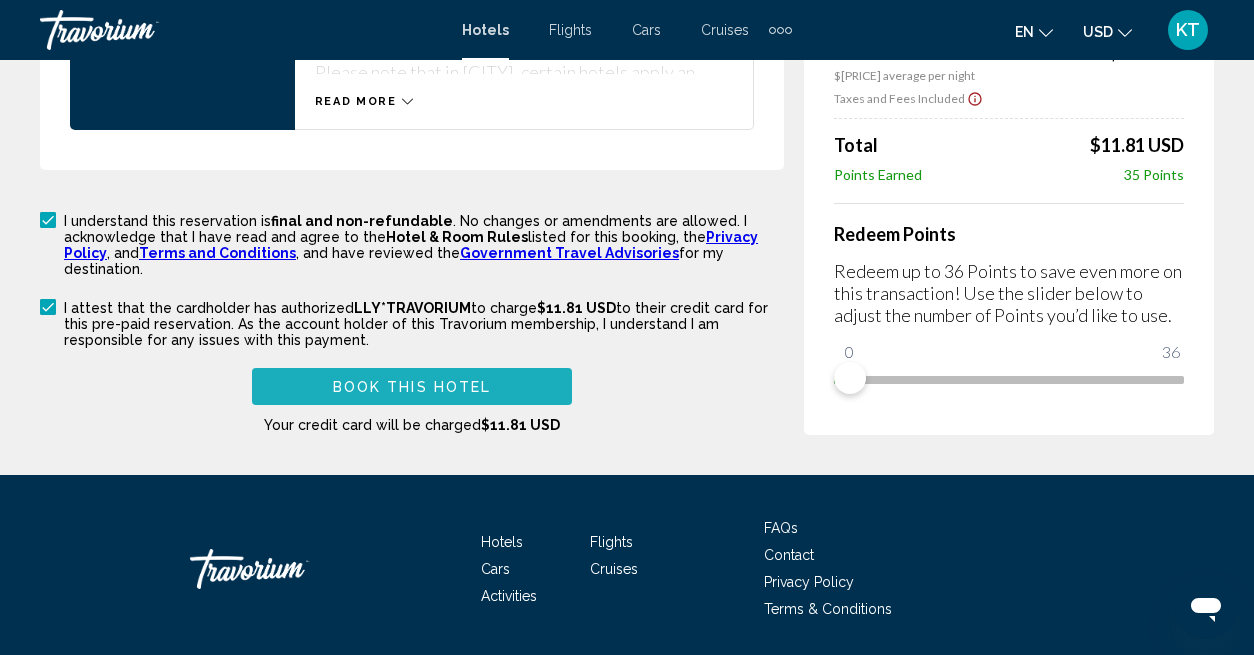 click on "Book this hotel" at bounding box center (412, 387) 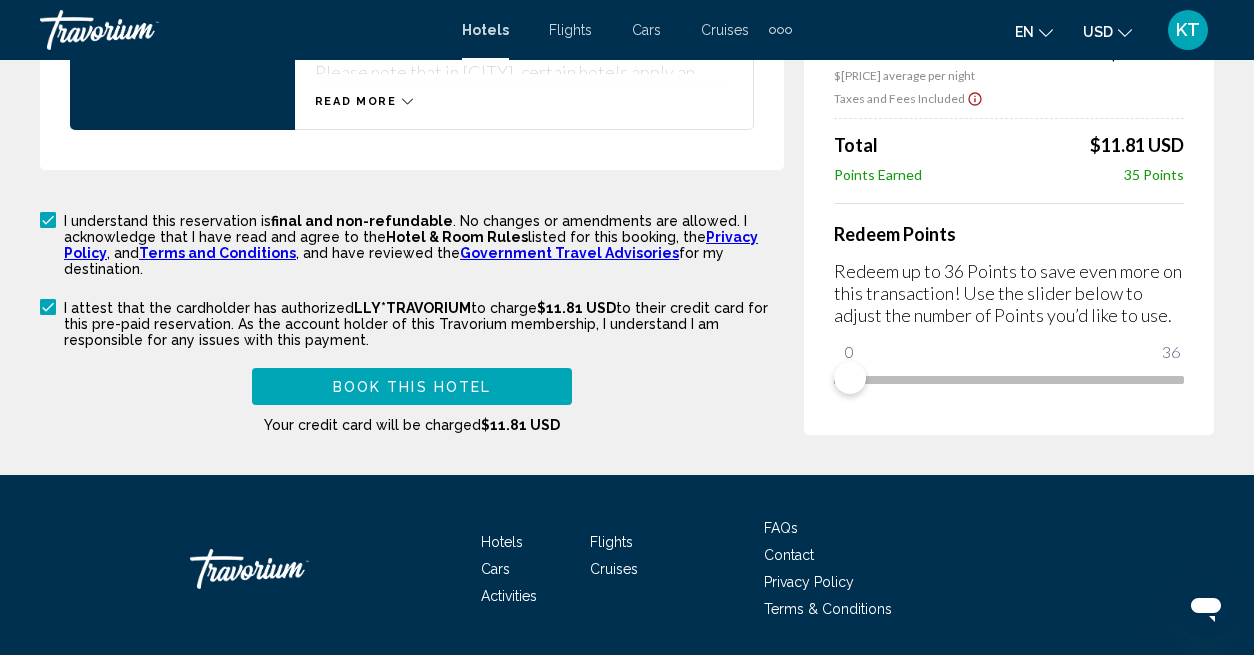 scroll, scrollTop: 2376, scrollLeft: 0, axis: vertical 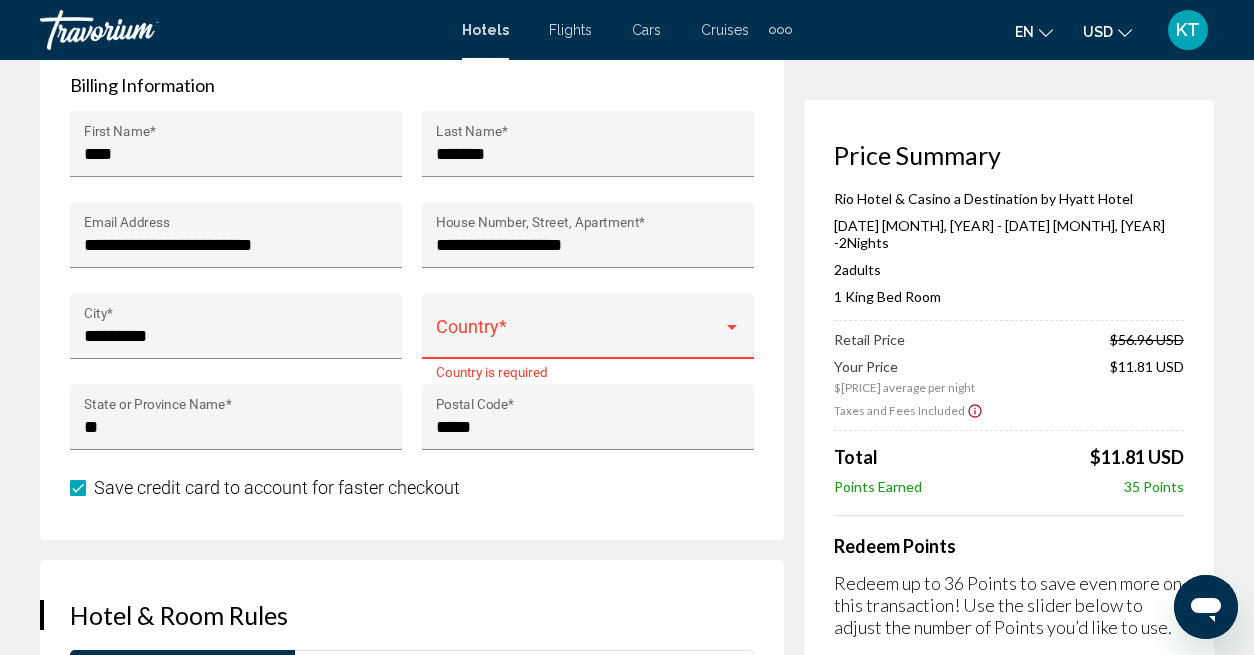 click at bounding box center [579, 336] 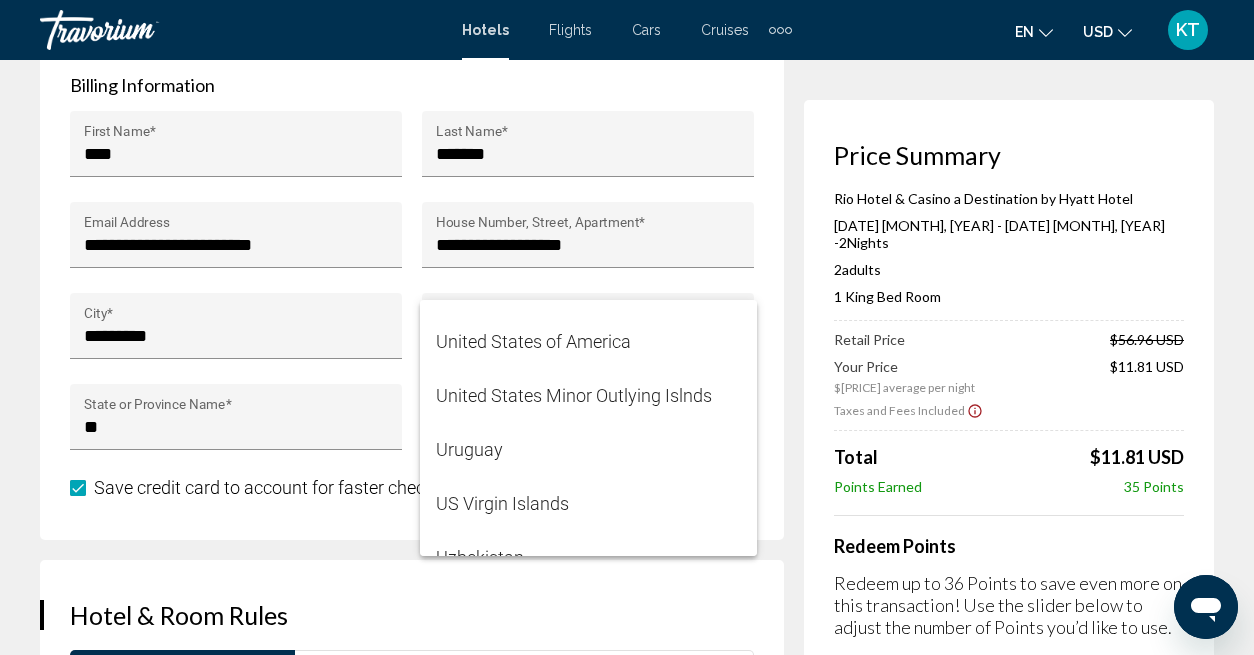 scroll, scrollTop: 13000, scrollLeft: 0, axis: vertical 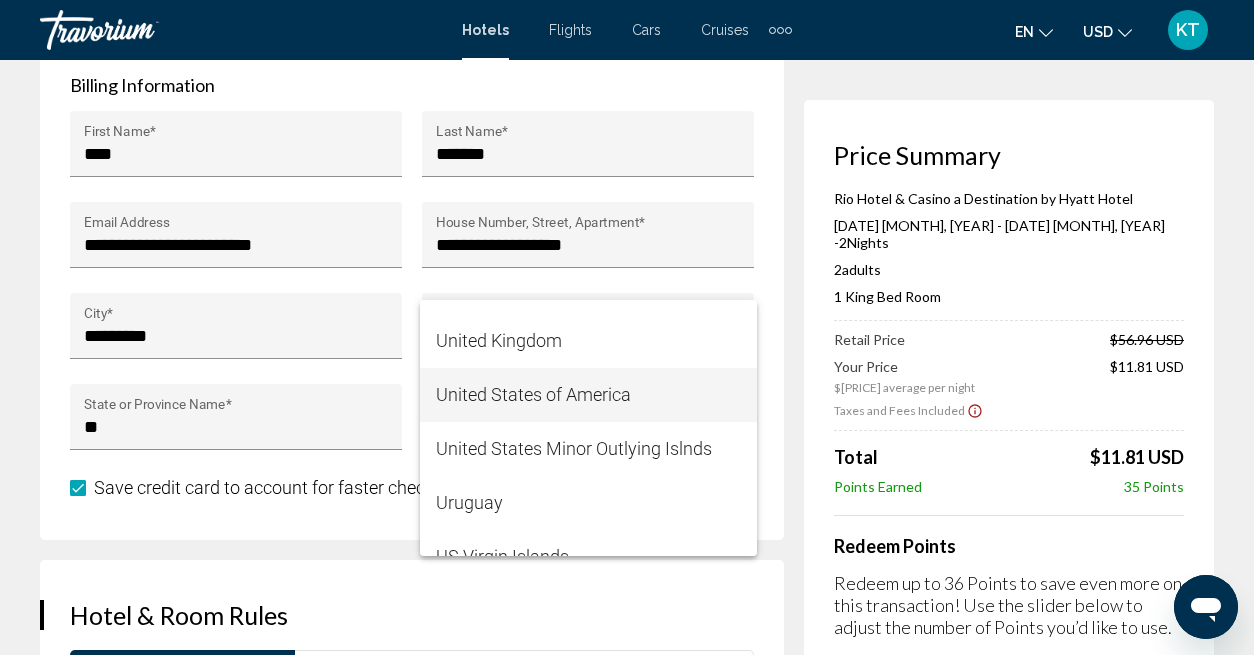 click on "United States of America" at bounding box center (588, 395) 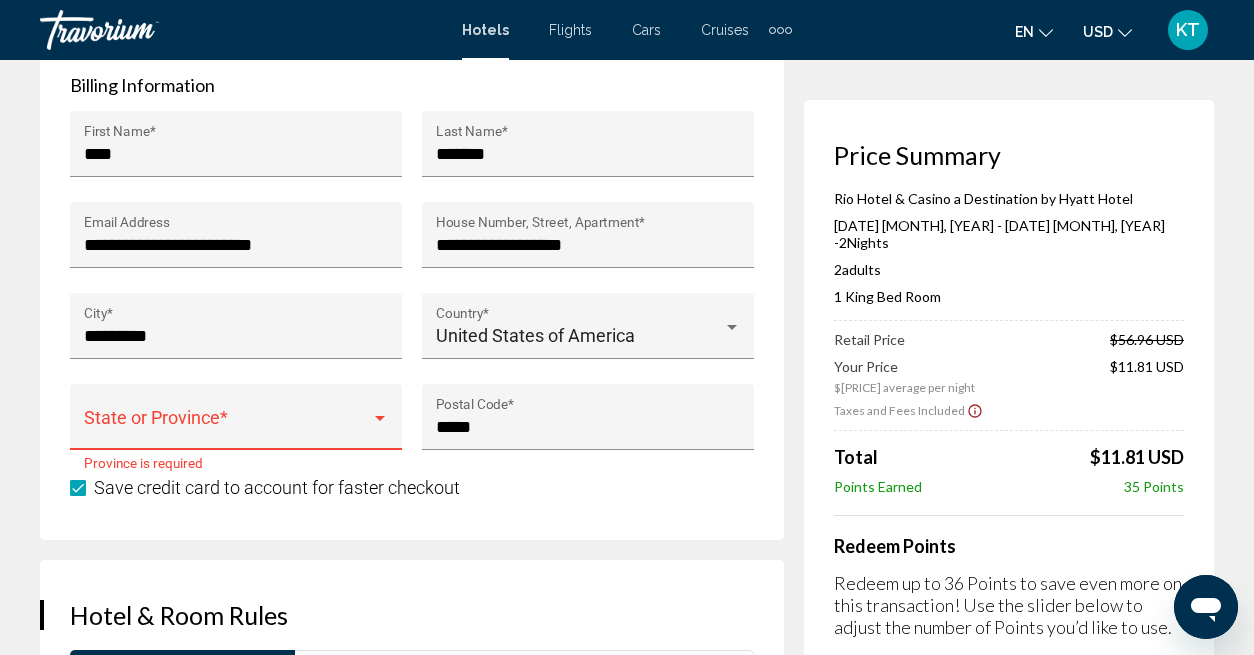 click at bounding box center [227, 427] 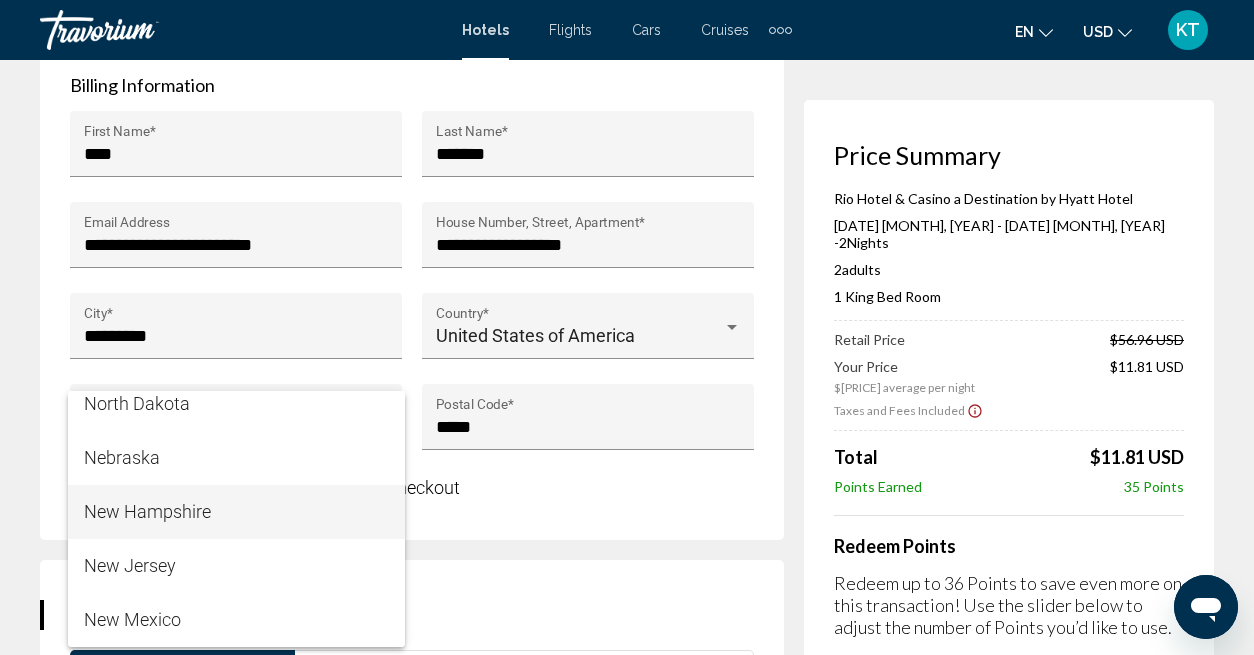 scroll, scrollTop: 1600, scrollLeft: 0, axis: vertical 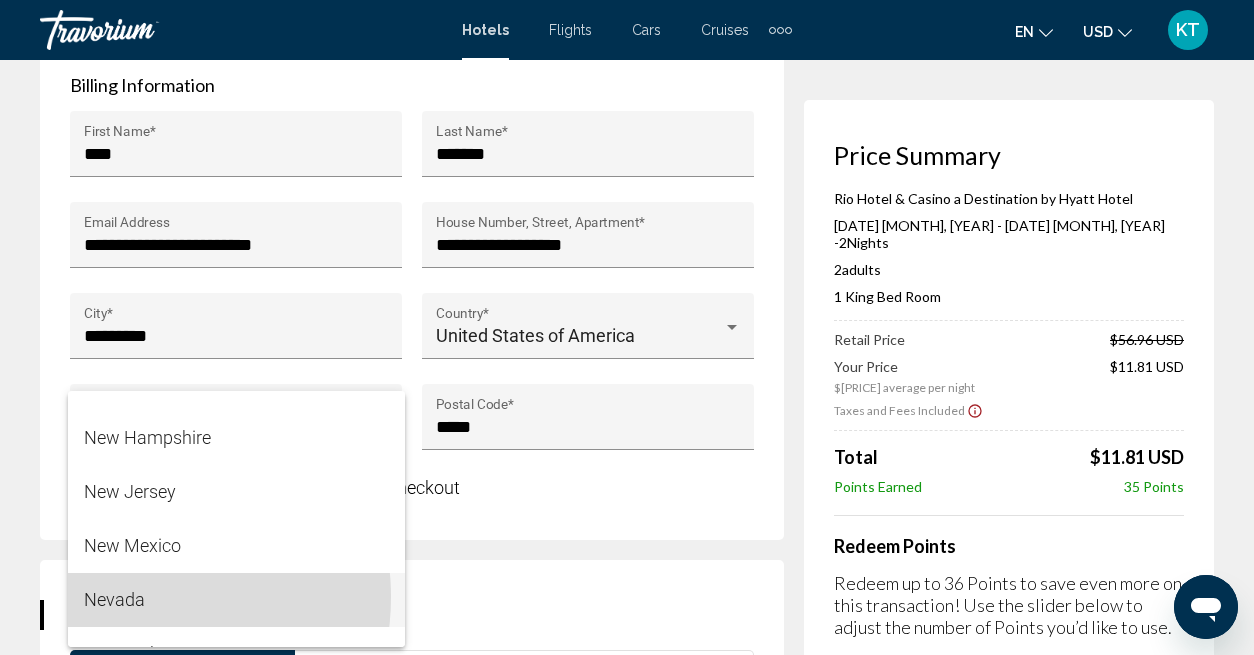click on "Nevada" at bounding box center [236, 600] 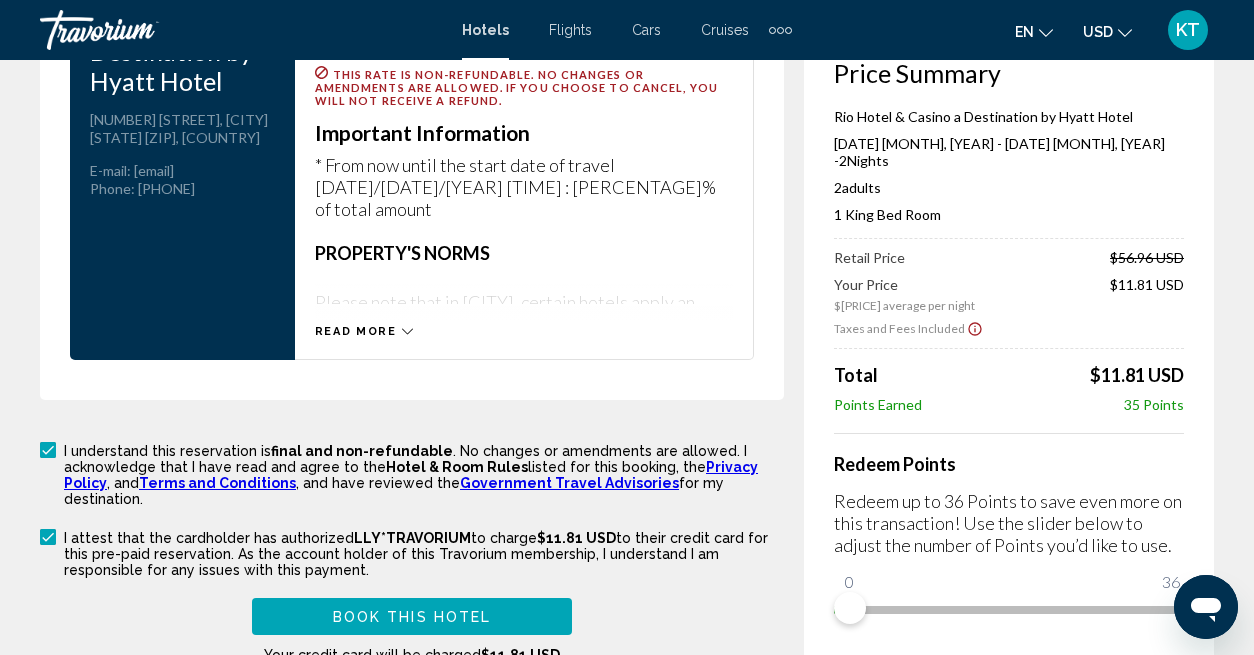scroll, scrollTop: 3076, scrollLeft: 0, axis: vertical 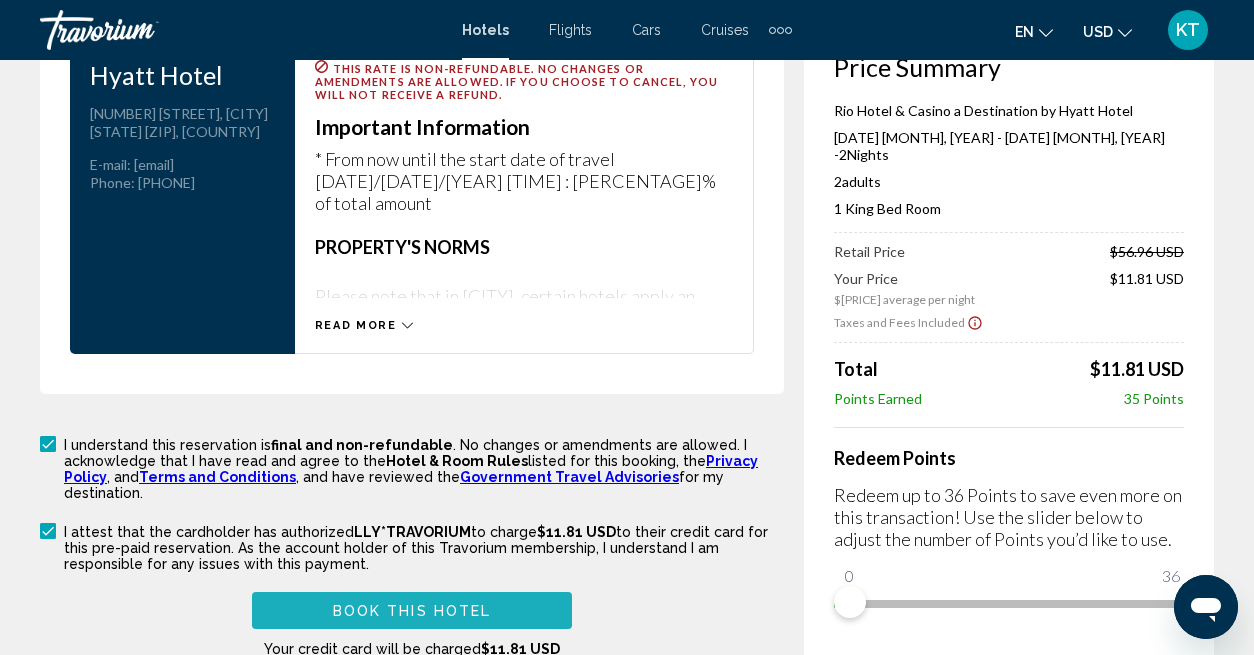 click on "Book this hotel" at bounding box center (412, 611) 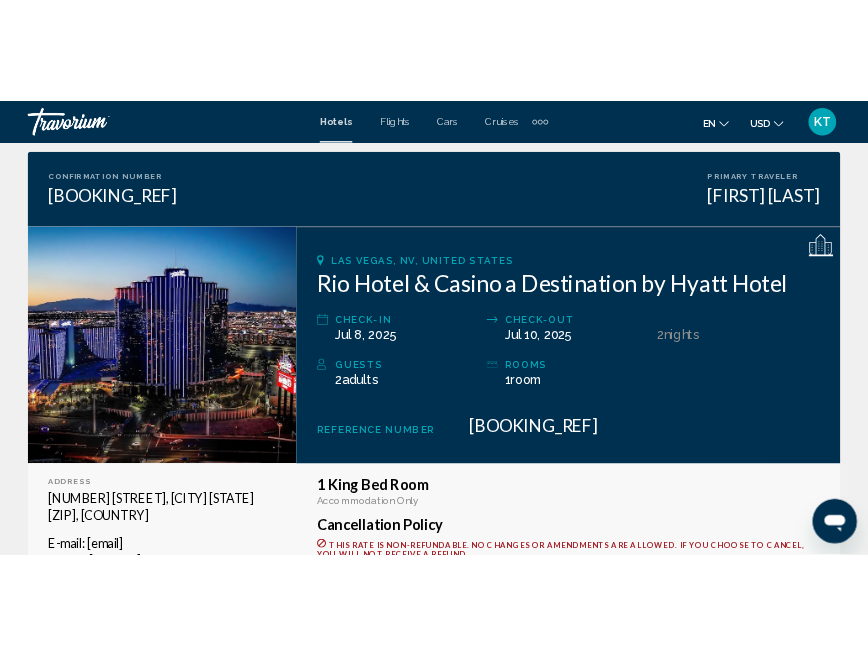 scroll, scrollTop: 0, scrollLeft: 0, axis: both 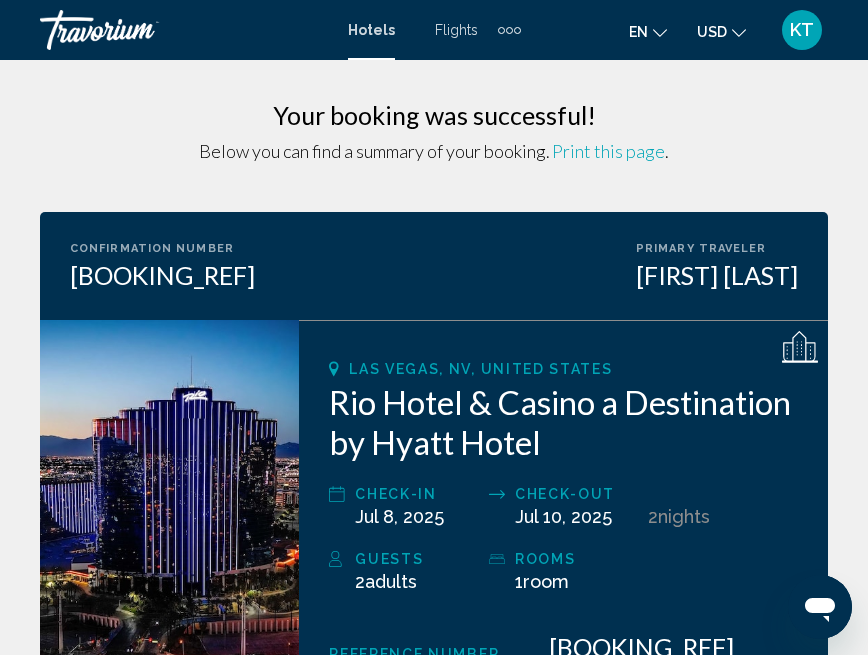 click on "Print this page" at bounding box center [608, 151] 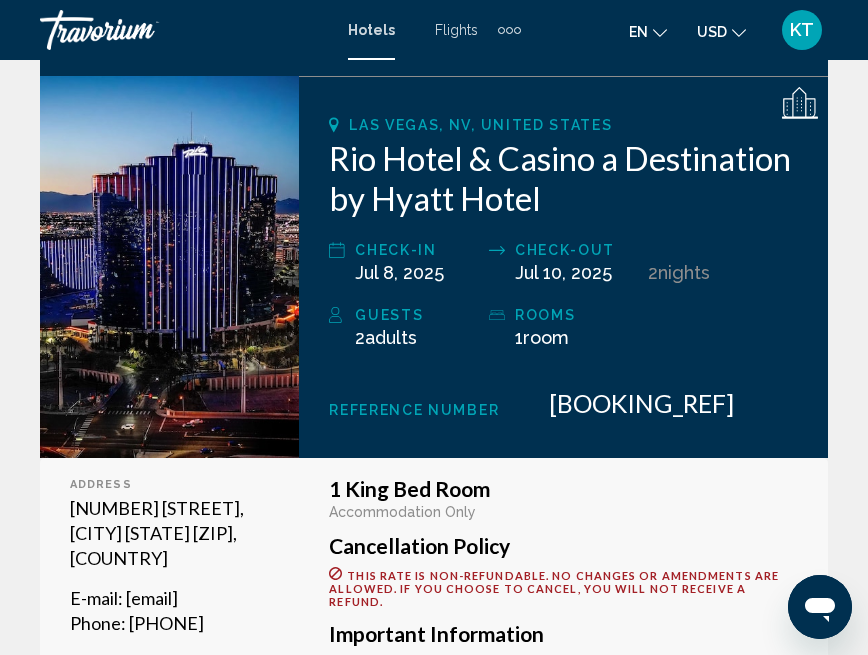 scroll, scrollTop: 300, scrollLeft: 0, axis: vertical 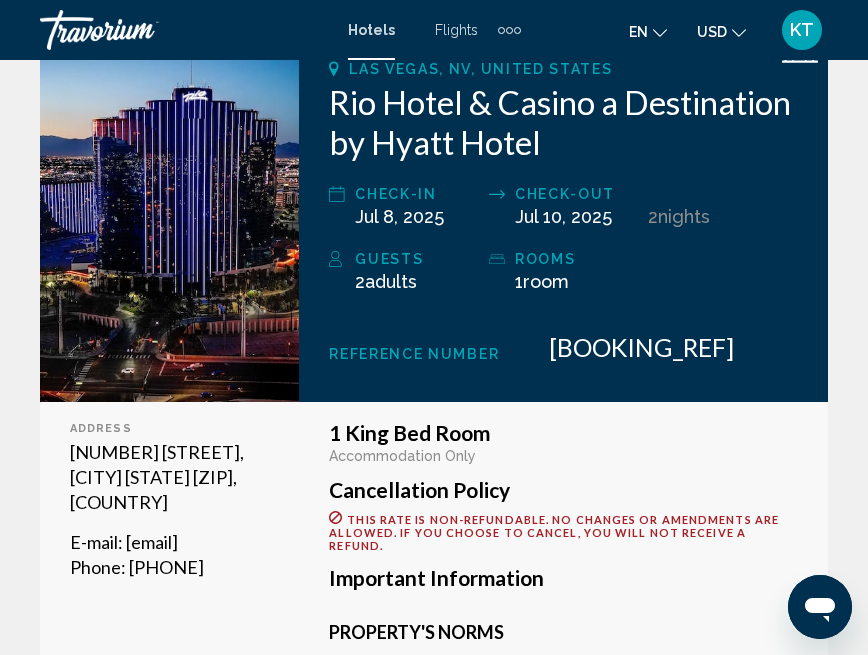 click on "Your booking was successful! Below you can find a summary of your booking.  Print this page . Confirmation Number [BOOKING_REF] Primary Traveler [FIRST] [LAST]
[CITY], [STATE], [COUNTRY] [HOTEL_NAME]
Check-in [DATE] [MONTH], [YEAR]
Check-out [DATE] [MONTH], [YEAR] [NUMBER]  Night Nights
Guests [NUMBER]  Adult Adults ,   Child Children  ( ages   )
rooms [NUMBER]  Room rooms Reference Number [BOOKING_REF] Address [NUMBER] [STREET], [CITY] [STATE] [ZIP], [COUNTRY] E-mail : [EMAIL] Phone : [PHONE]  [NUMBER] King Bed Room  Accommodation Only Cancellation Policy
VISA" at bounding box center [434, 893] 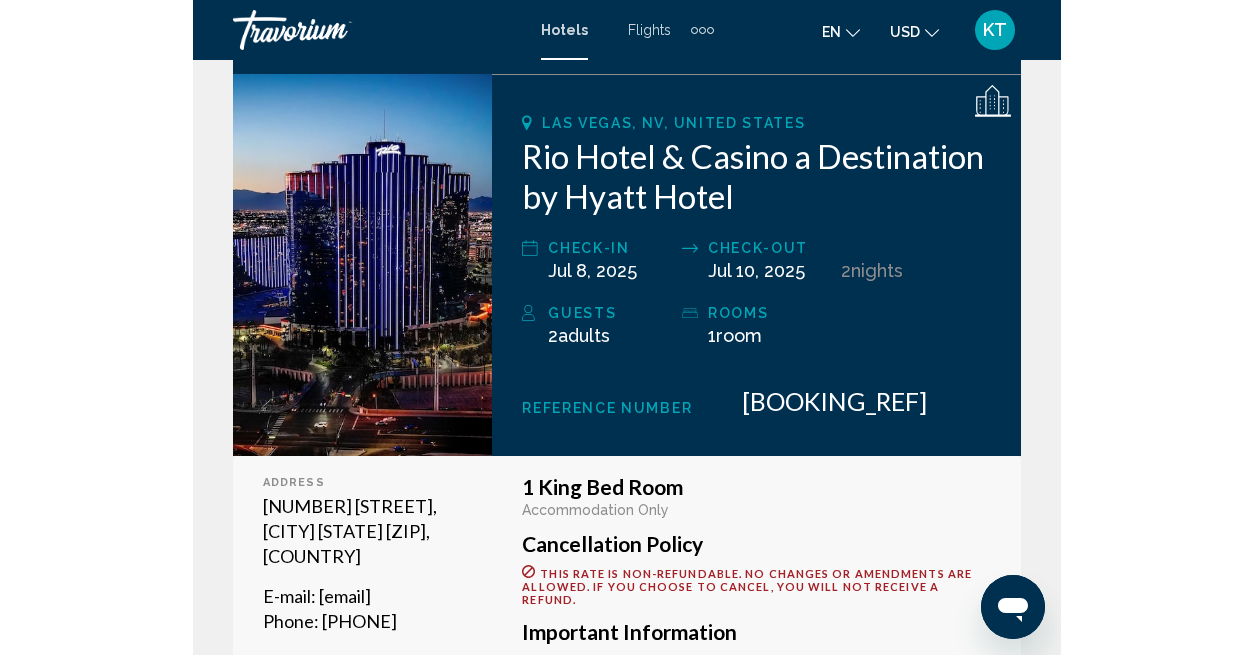 scroll, scrollTop: 200, scrollLeft: 0, axis: vertical 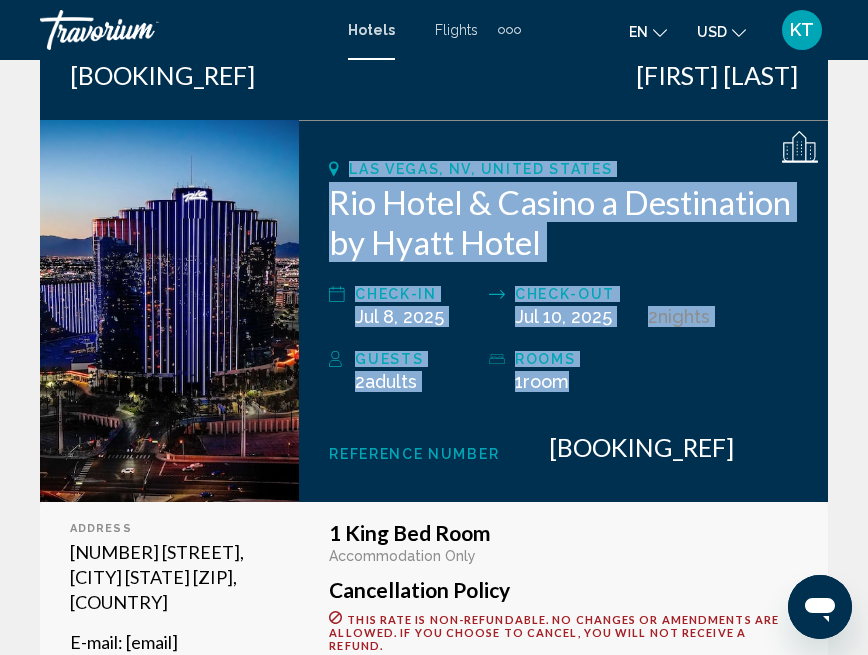 drag, startPoint x: 592, startPoint y: 391, endPoint x: 326, endPoint y: 160, distance: 352.30243 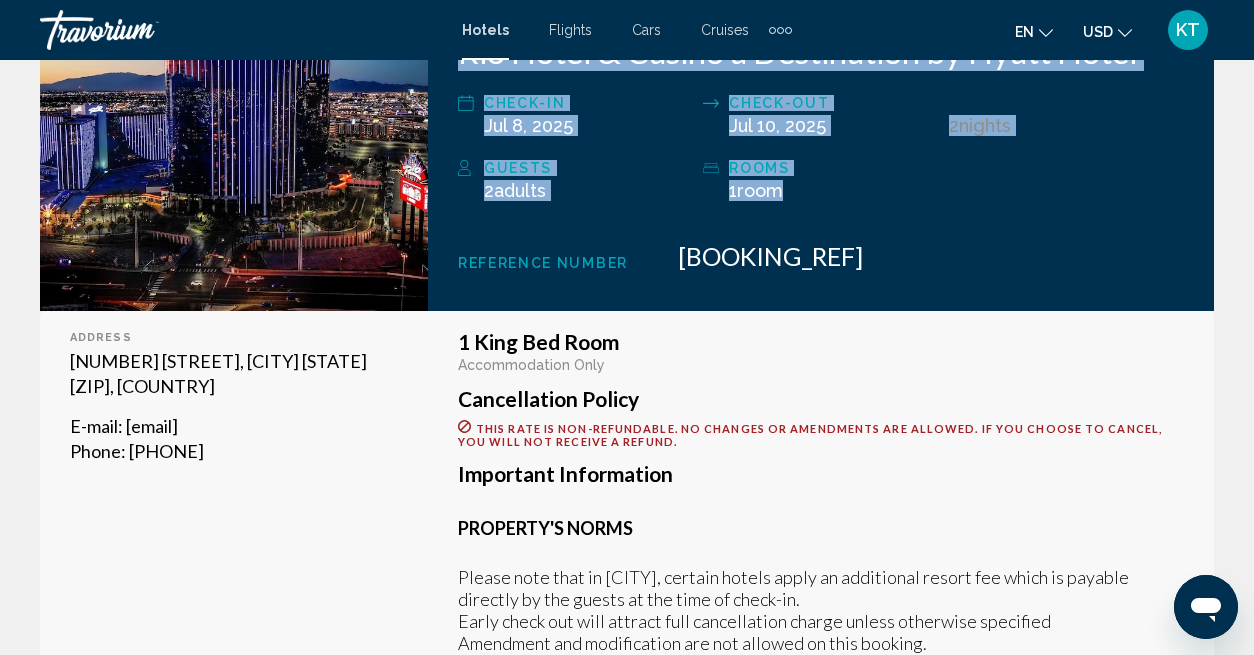 scroll, scrollTop: 0, scrollLeft: 0, axis: both 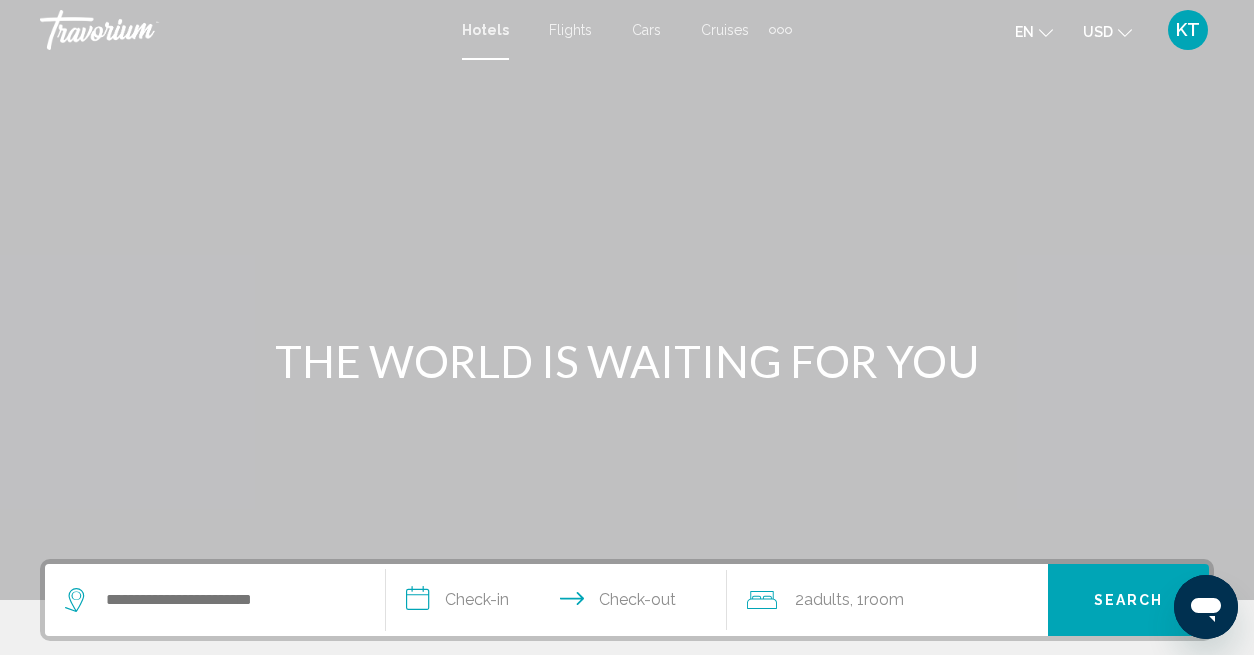 click on "KT" at bounding box center [1188, 30] 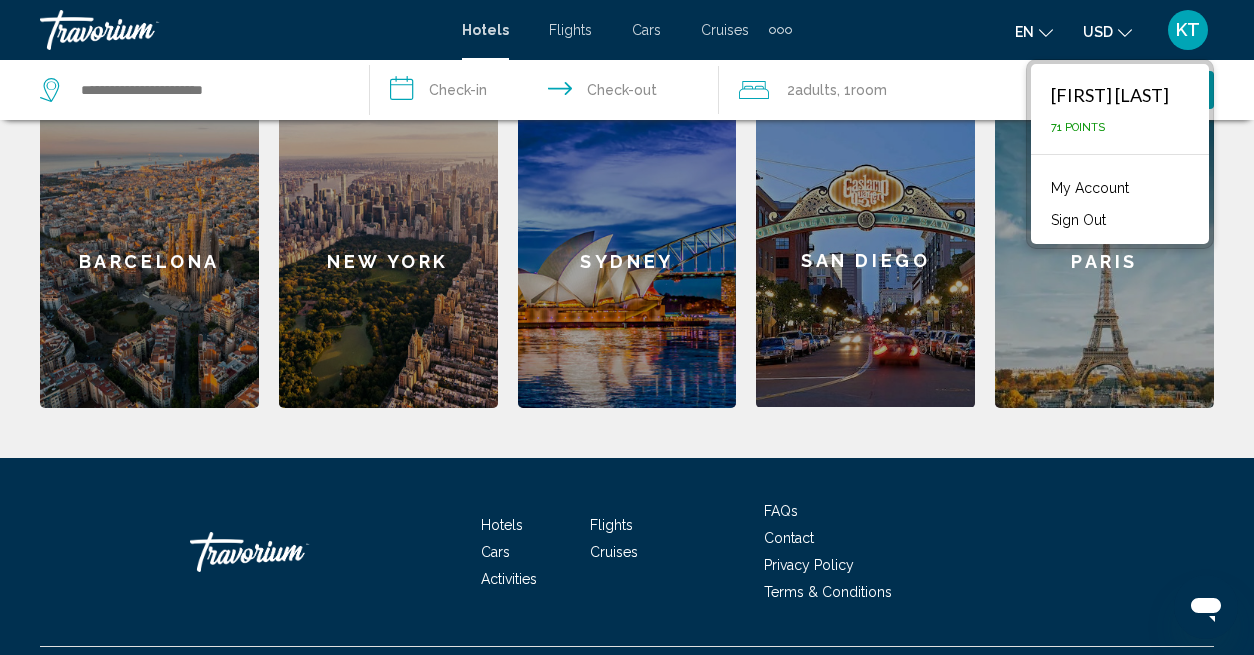 scroll, scrollTop: 899, scrollLeft: 0, axis: vertical 